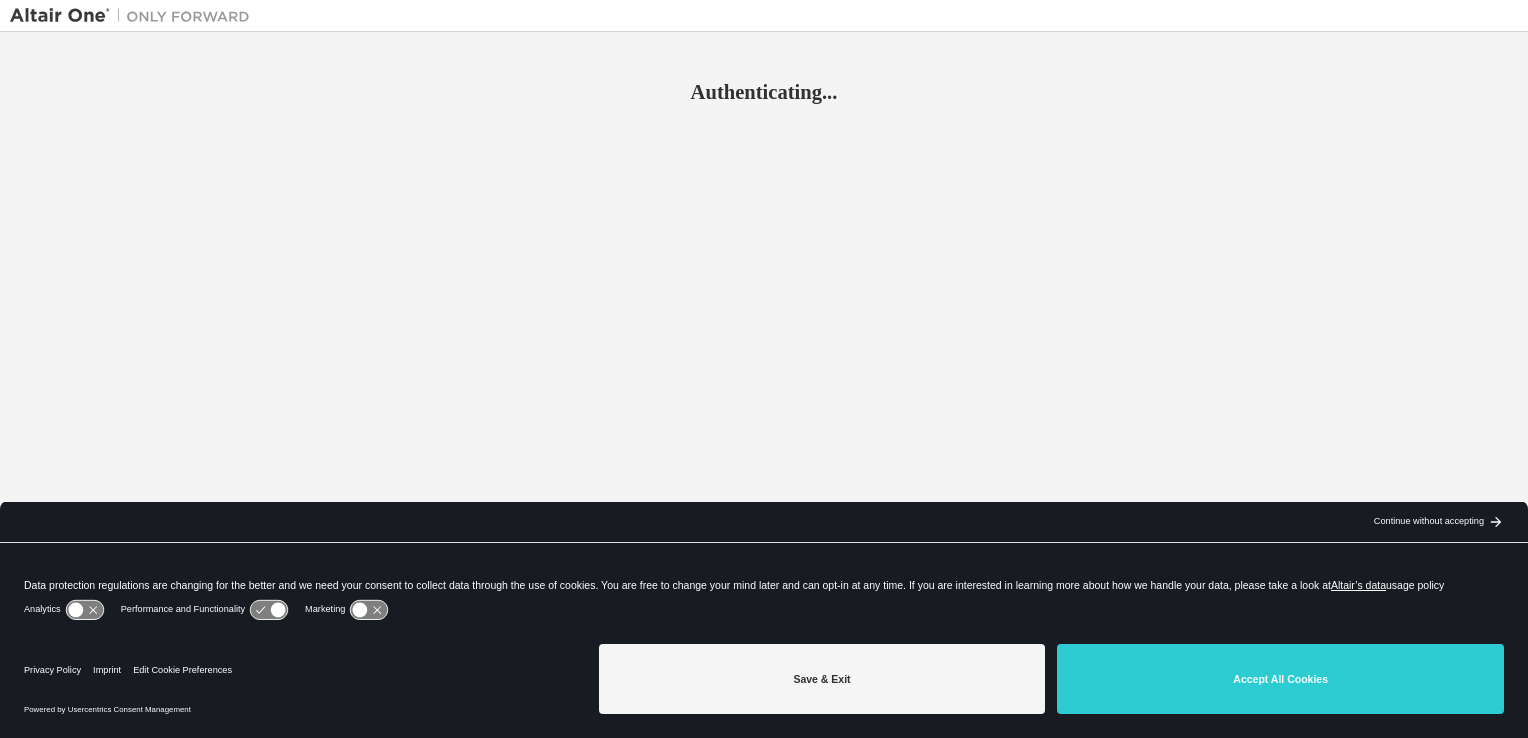 scroll, scrollTop: 0, scrollLeft: 0, axis: both 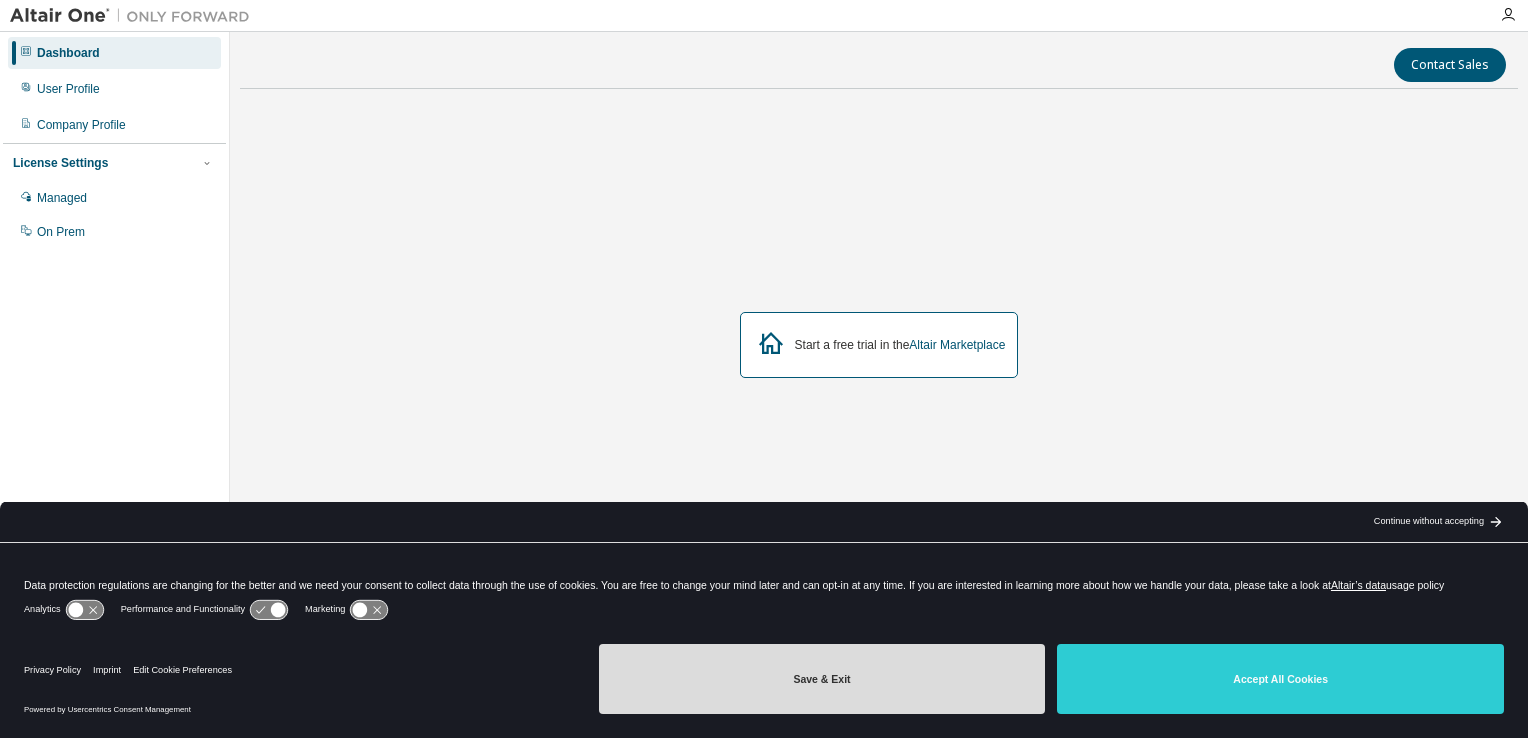 click on "Save & Exit" at bounding box center [822, 679] 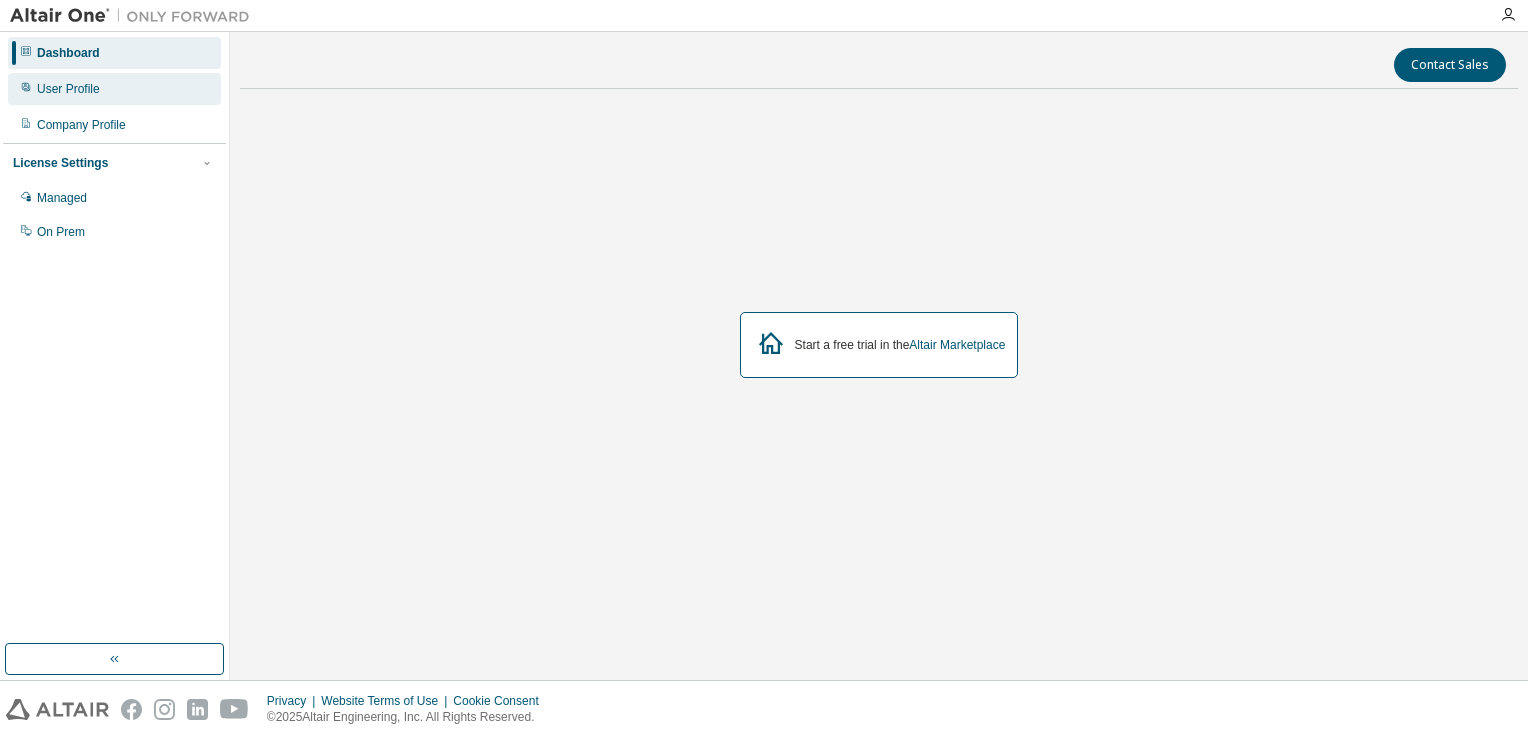 click on "User Profile" at bounding box center (114, 89) 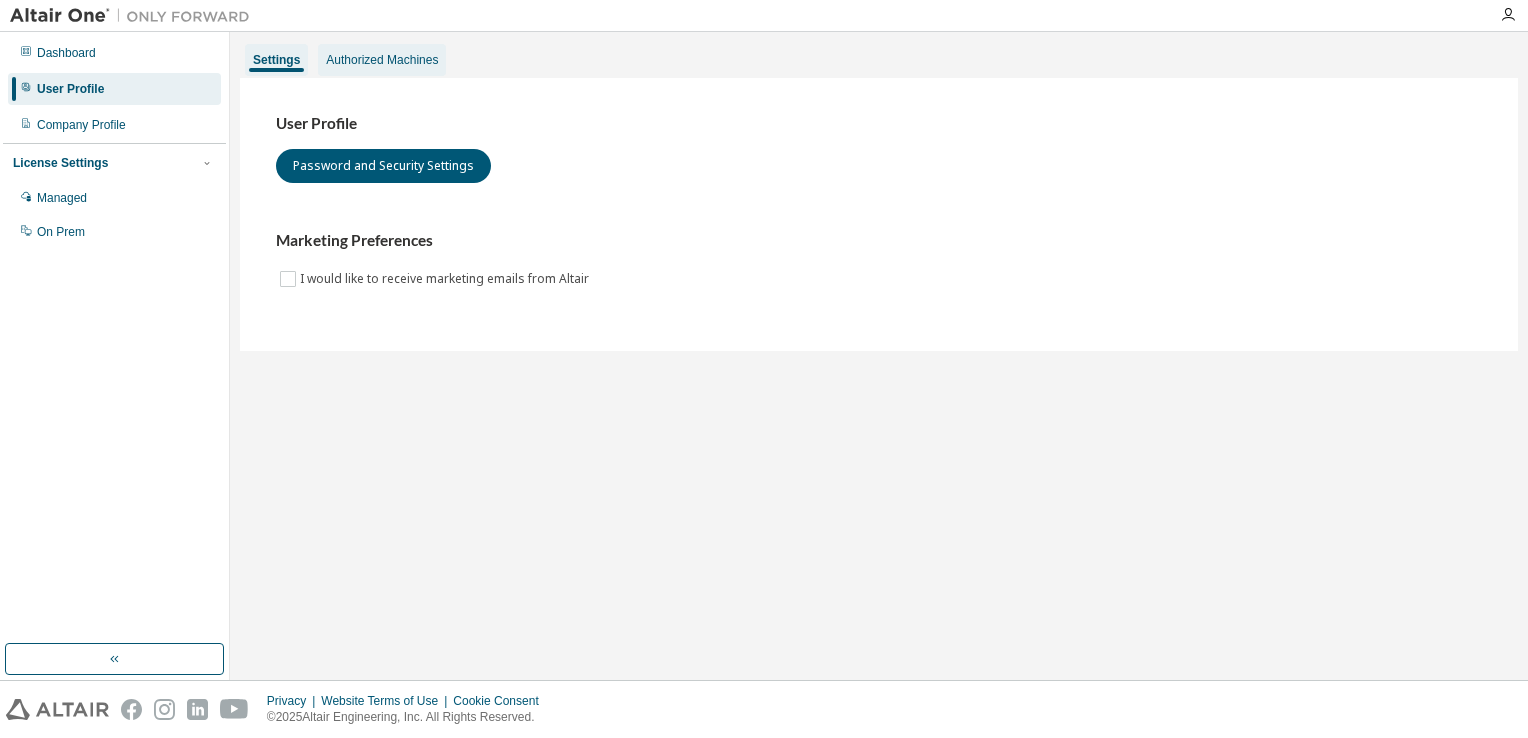 click on "Authorized Machines" at bounding box center (382, 60) 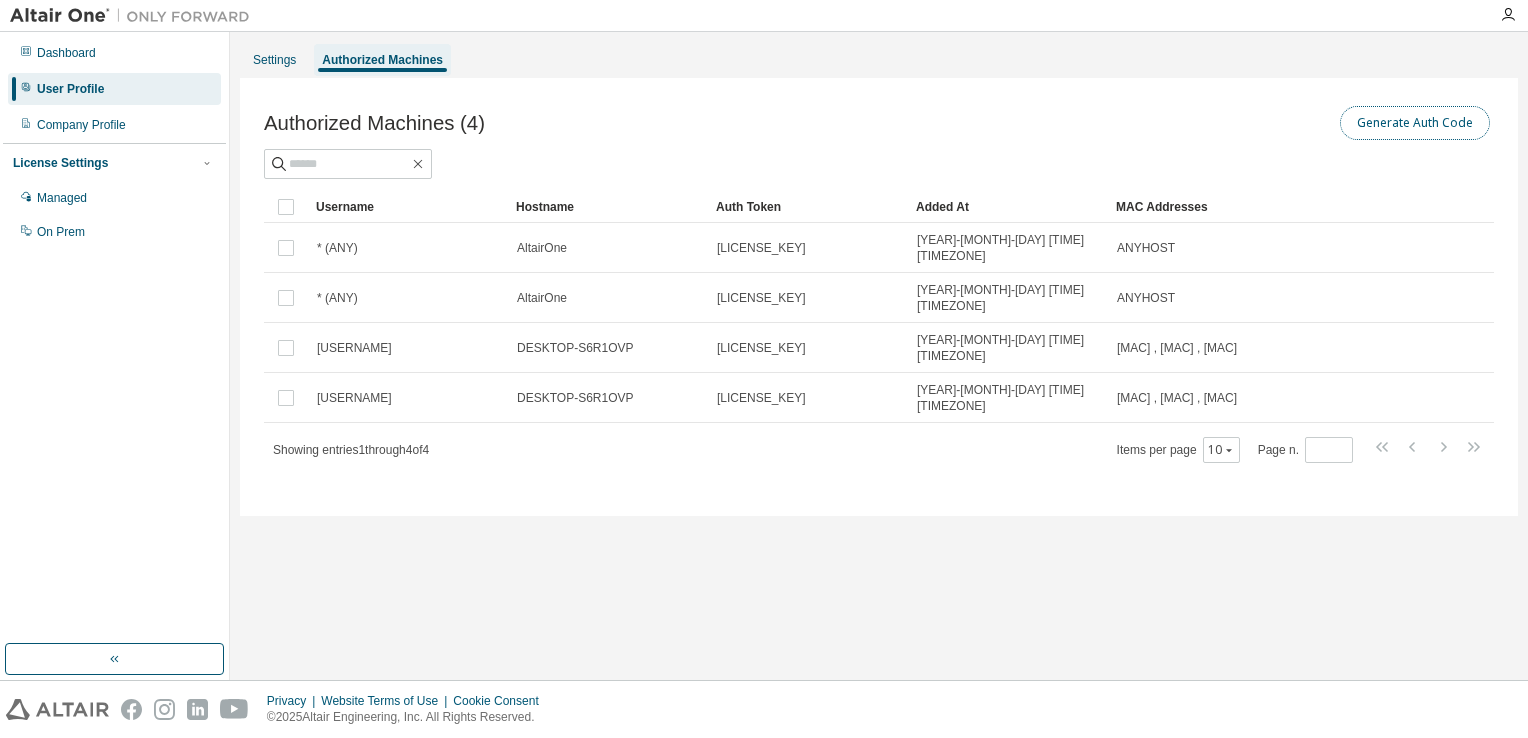 click on "Generate Auth Code" at bounding box center [1415, 123] 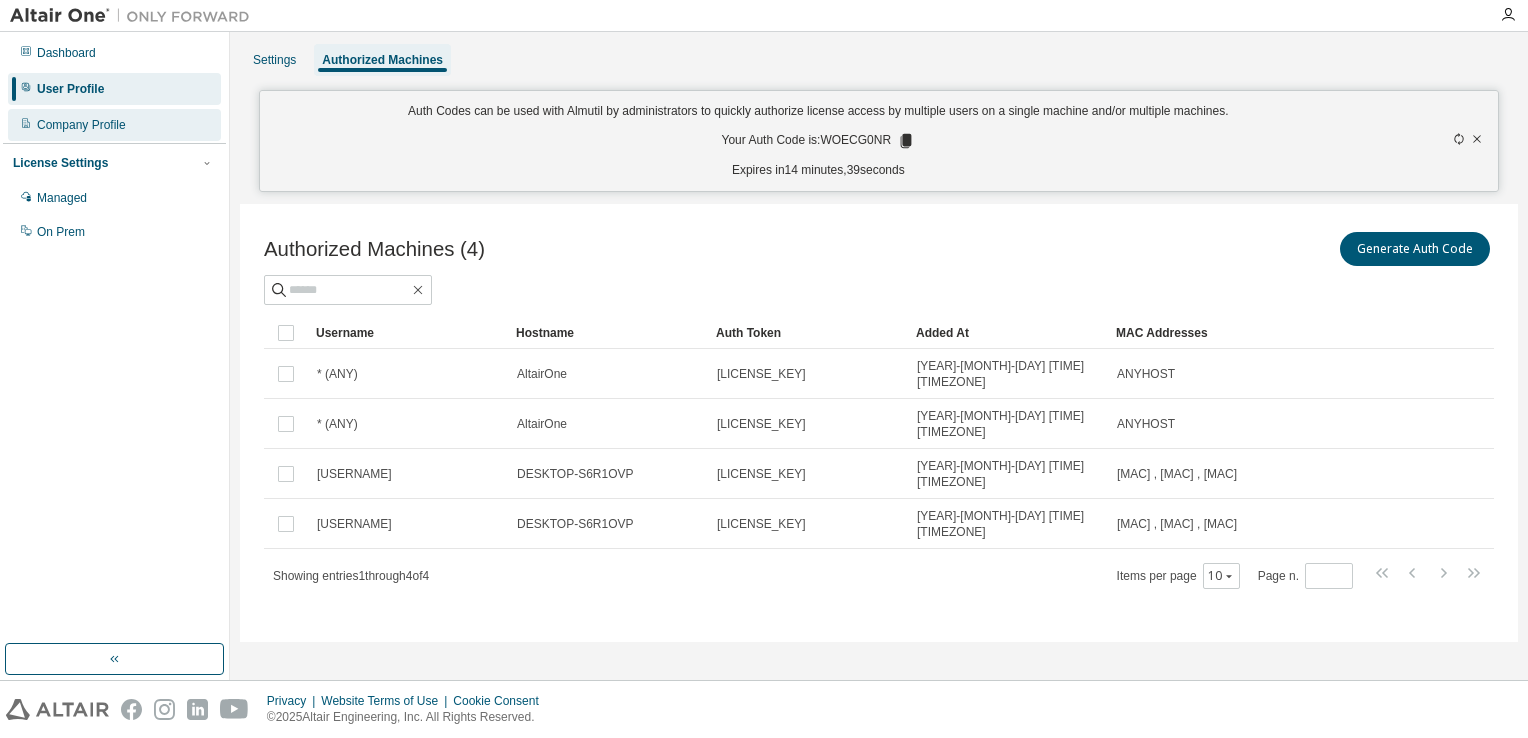 click on "Company Profile" at bounding box center (114, 125) 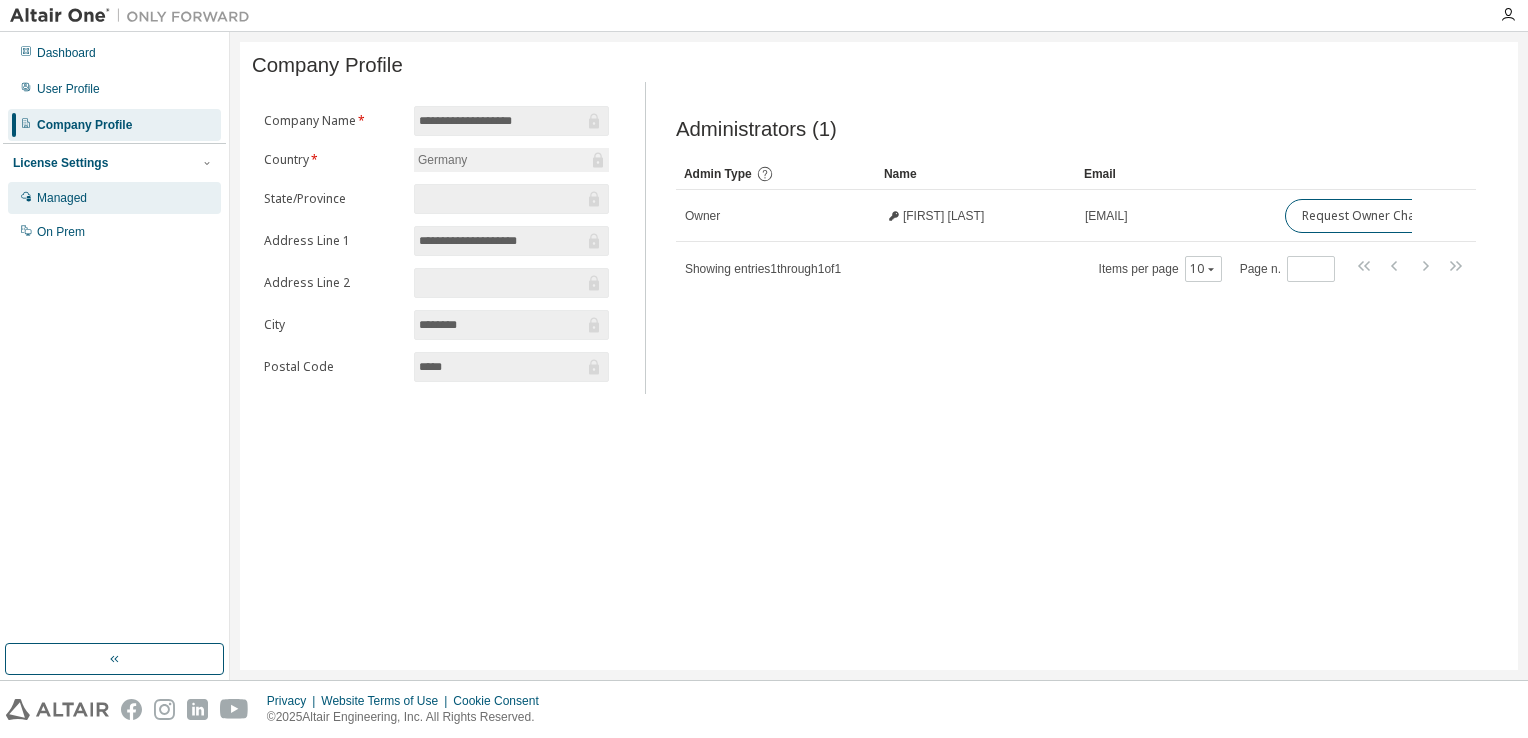 click on "Managed" at bounding box center (114, 198) 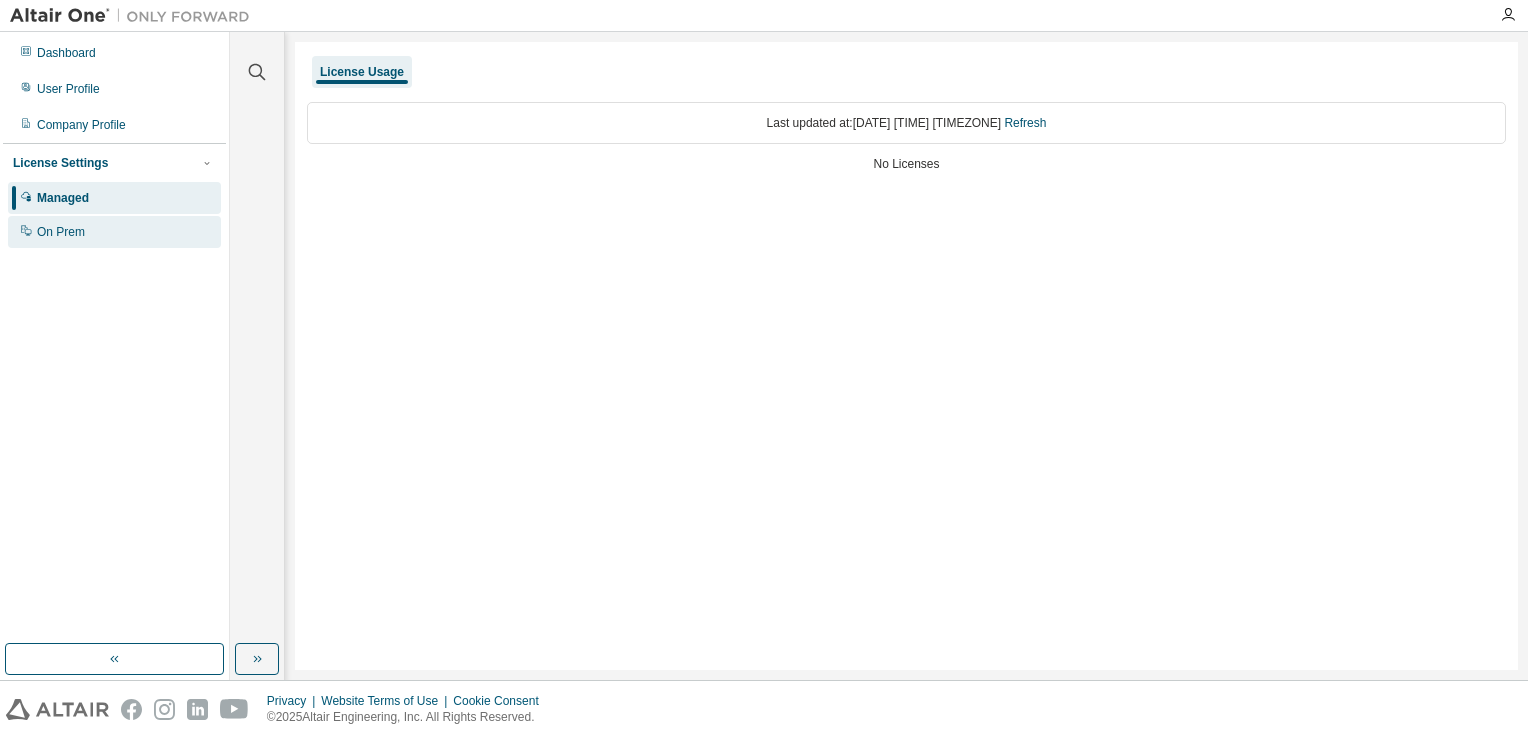 click on "On Prem" at bounding box center (114, 232) 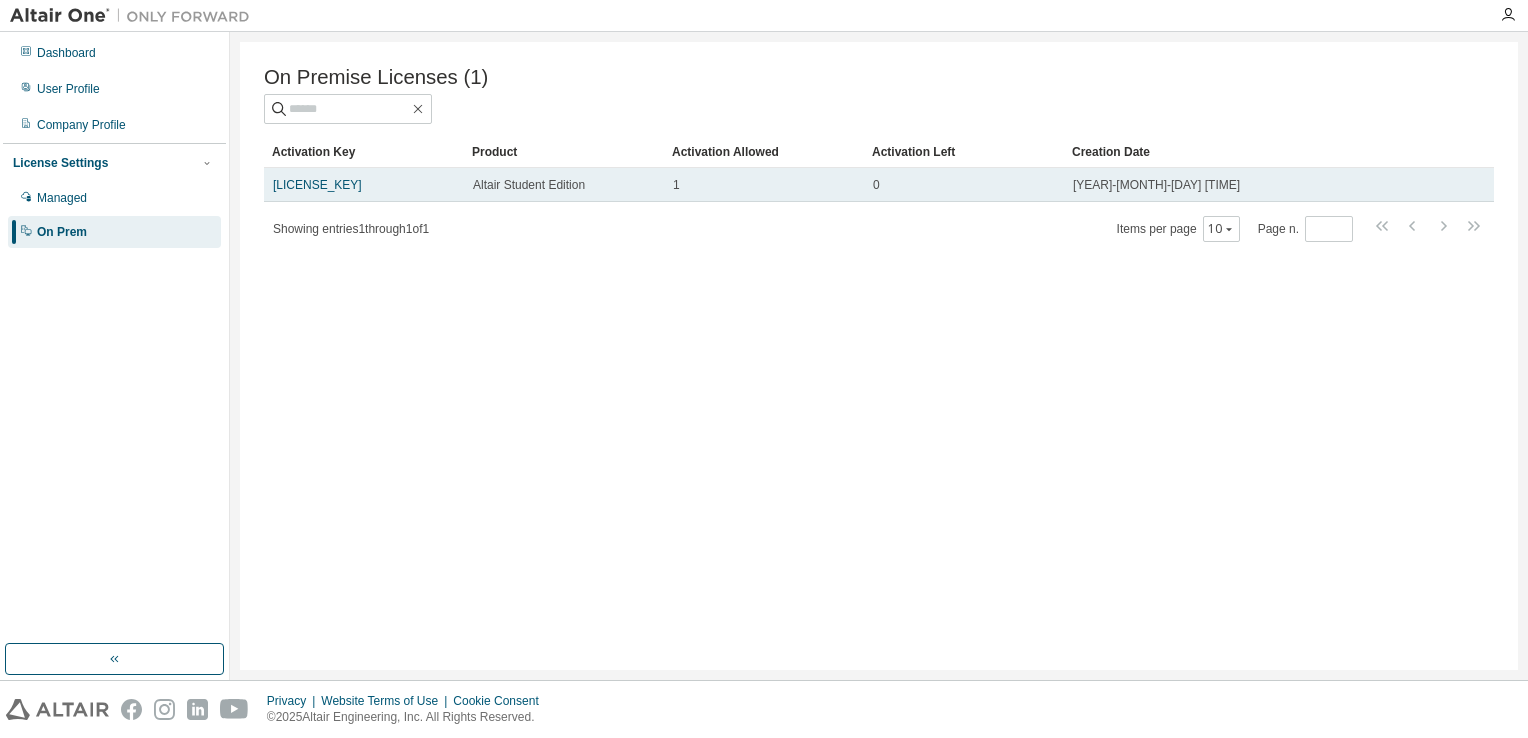 click on "1" at bounding box center (764, 185) 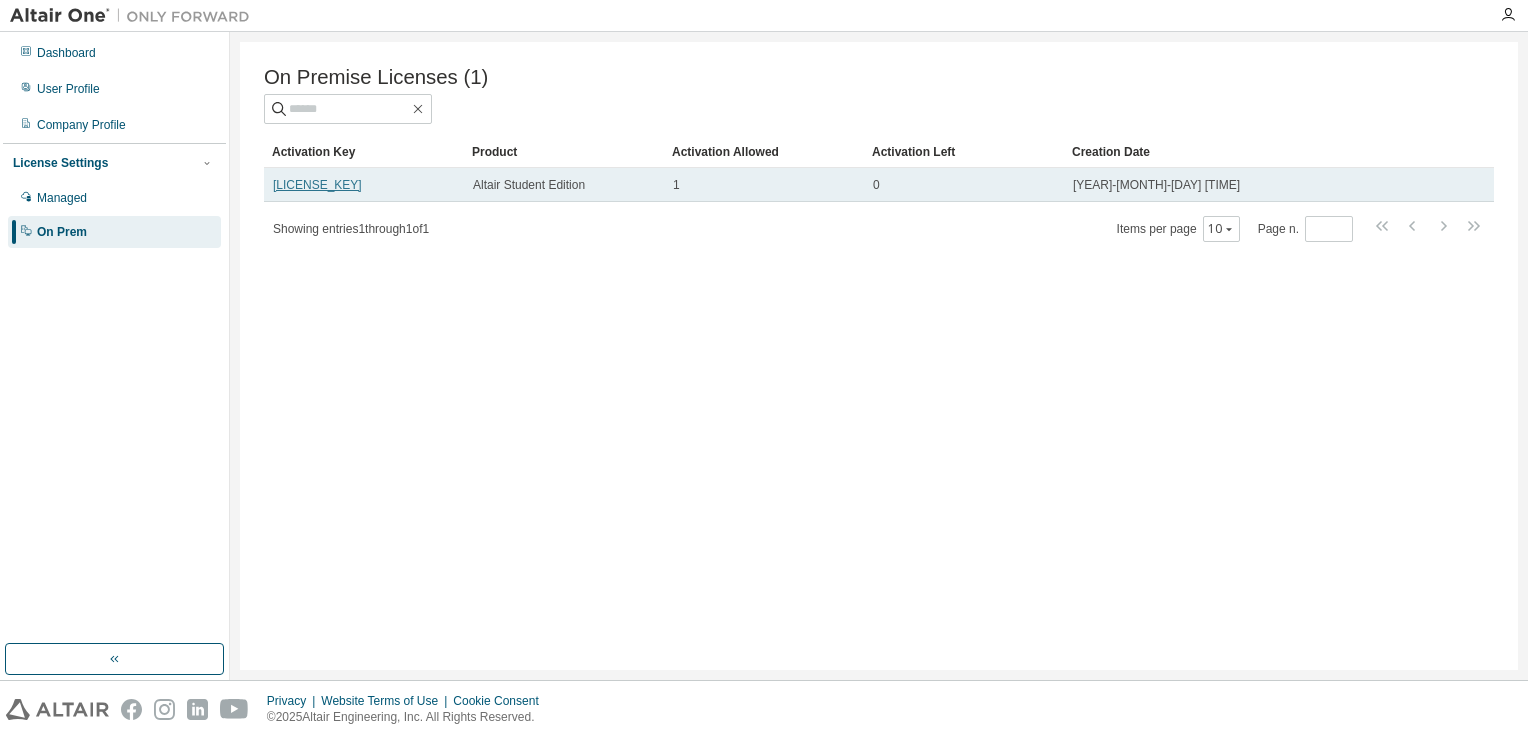 click on "LMHSI-PQ4OQ-RJ9G8-SIO4F" at bounding box center (317, 185) 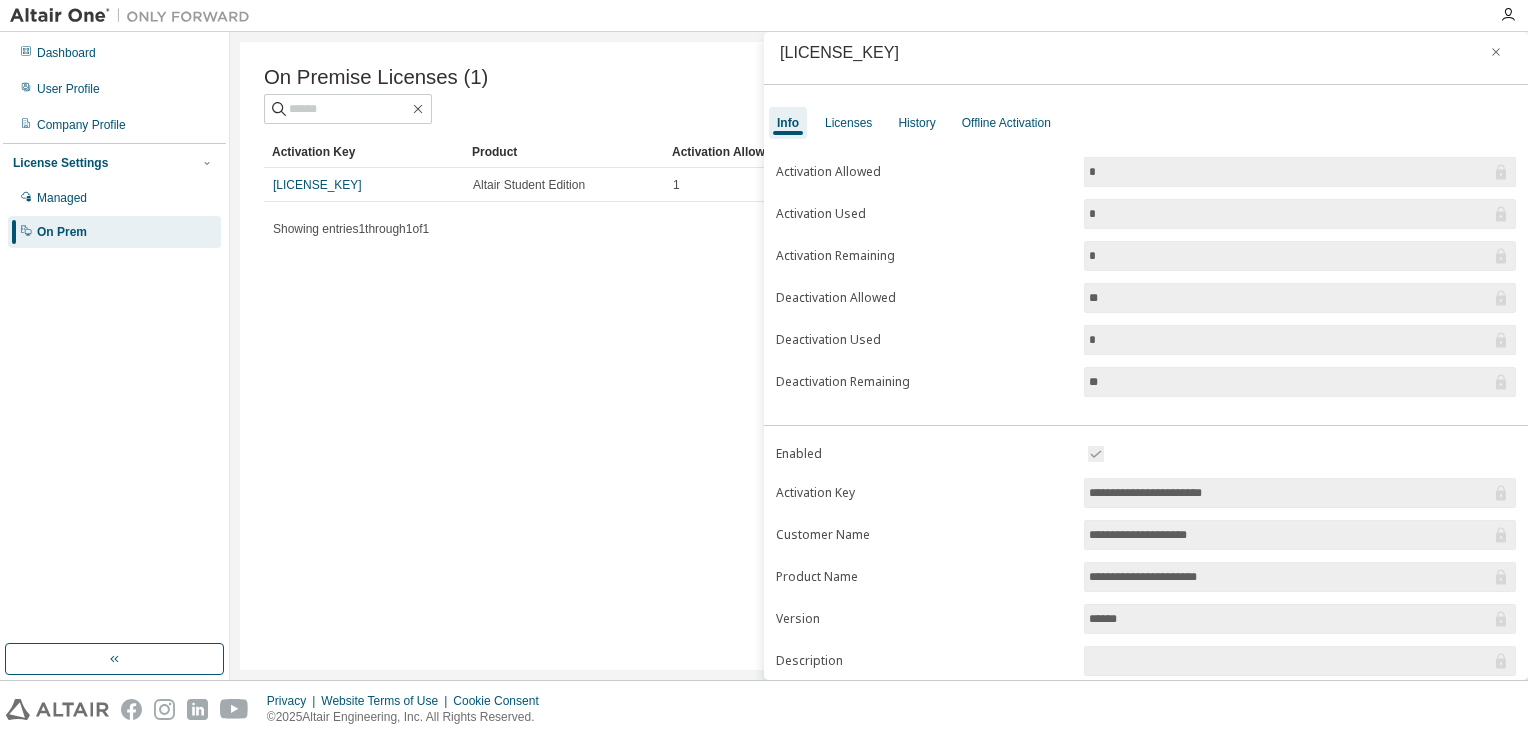 scroll, scrollTop: 0, scrollLeft: 0, axis: both 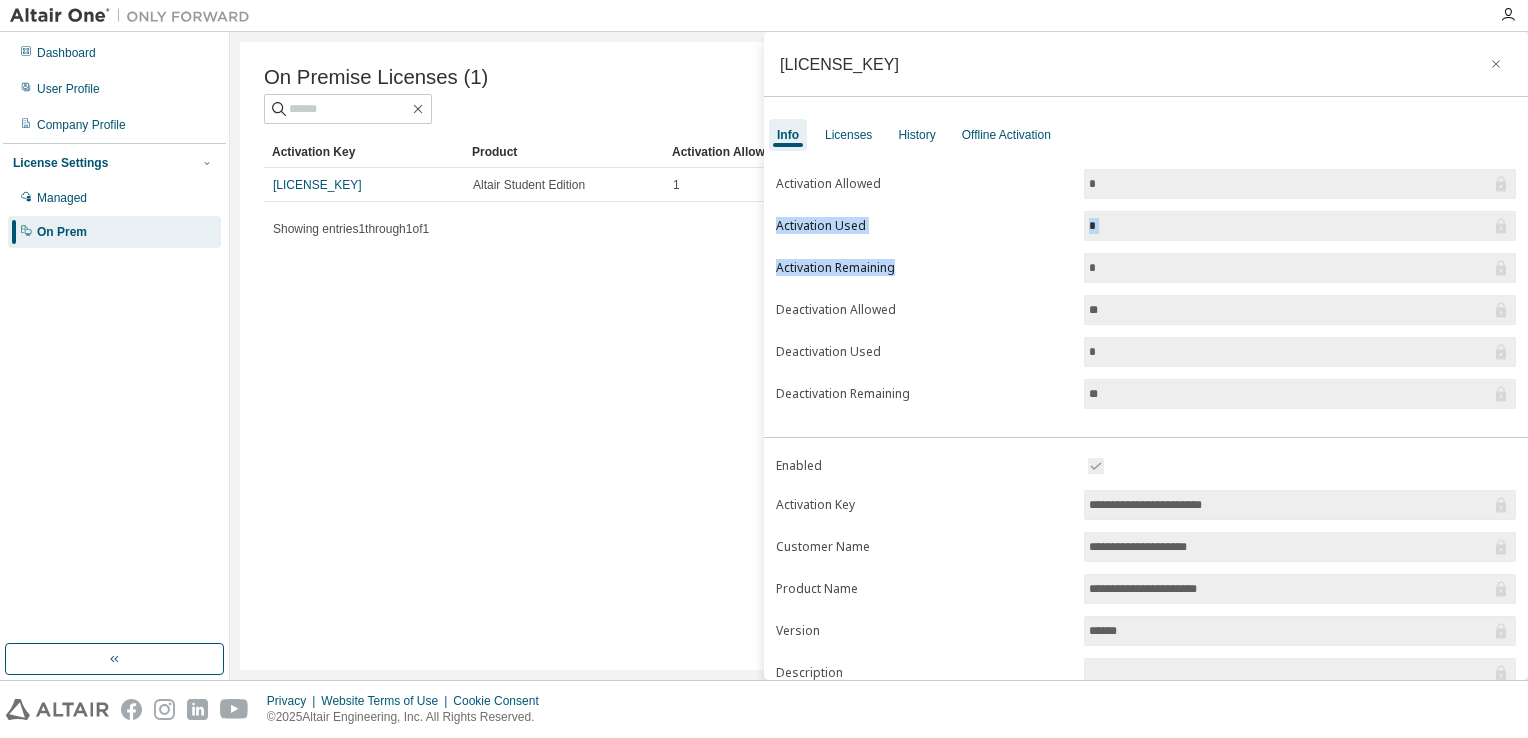 drag, startPoint x: 1495, startPoint y: 185, endPoint x: 1343, endPoint y: 277, distance: 177.67386 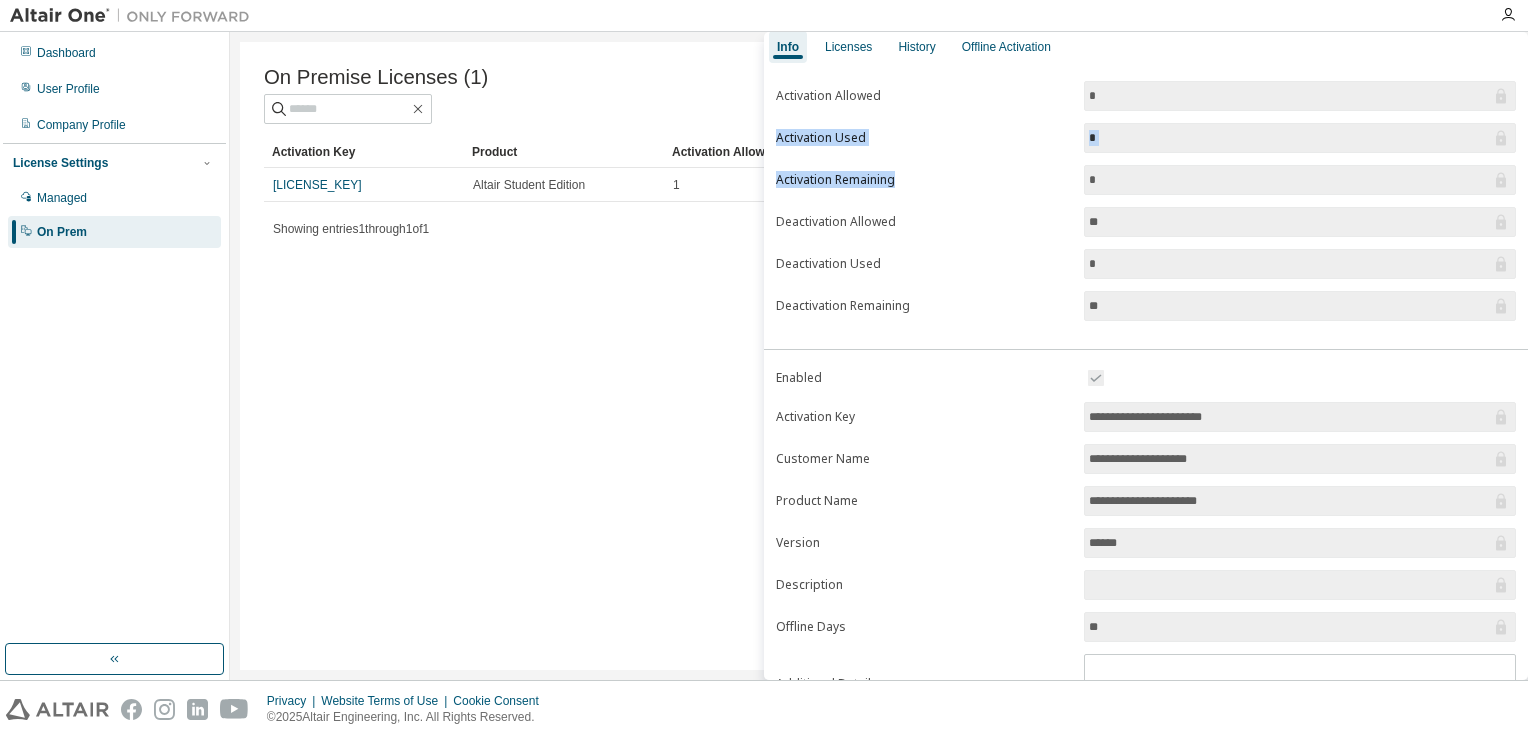 scroll, scrollTop: 177, scrollLeft: 0, axis: vertical 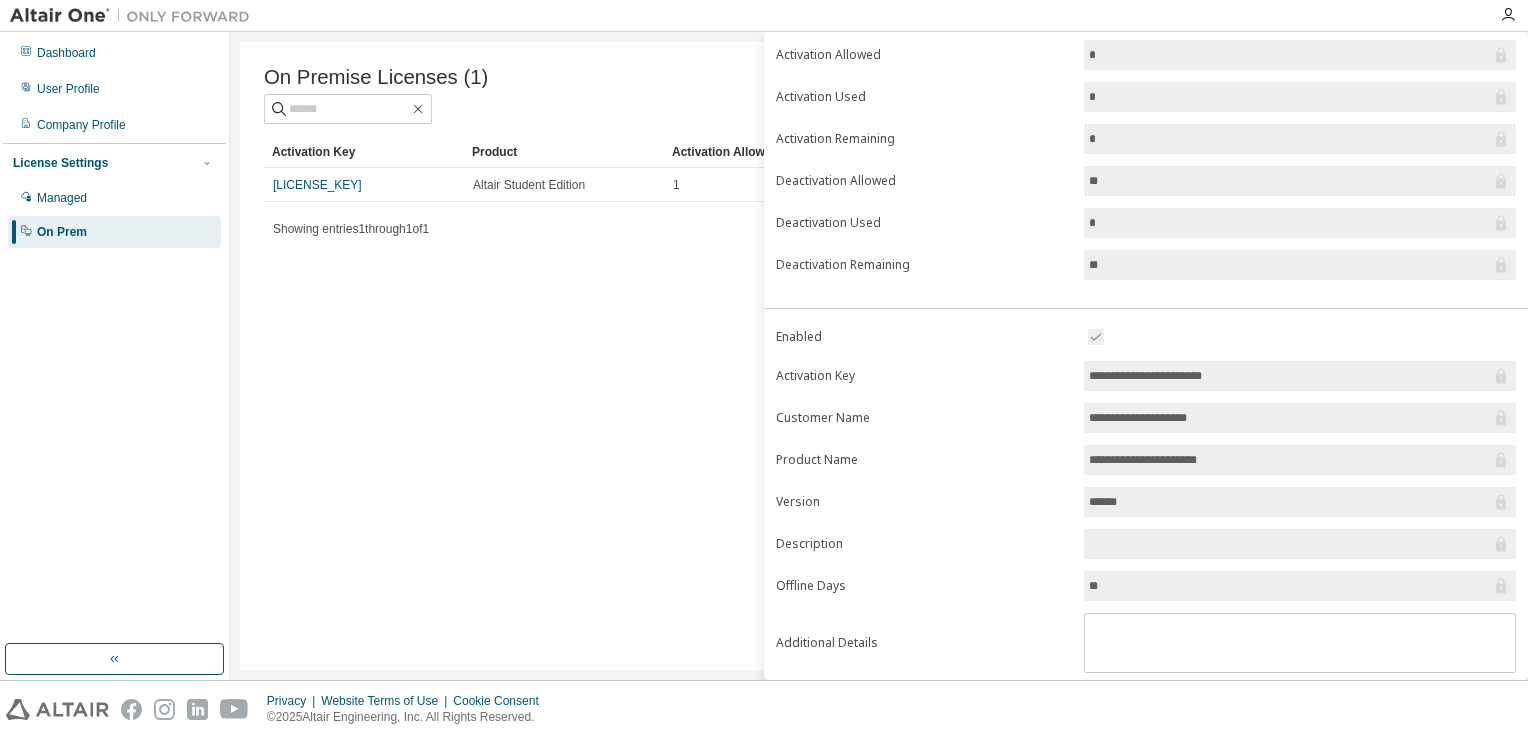 click on "Activation Allowed * Activation Used * Activation Remaining * Deactivation Allowed ** Deactivation Used * Deactivation Remaining **" at bounding box center [1146, 166] 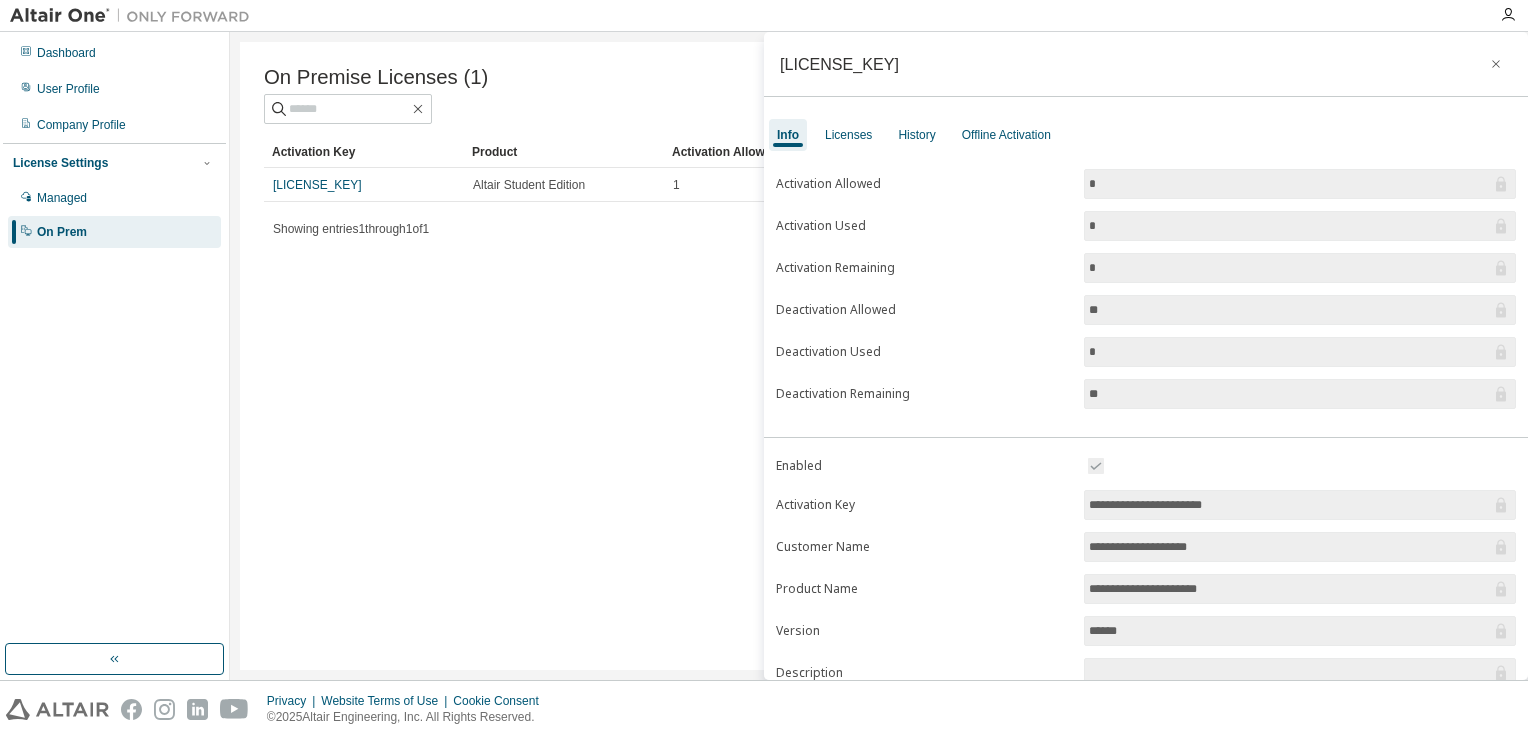scroll, scrollTop: 177, scrollLeft: 0, axis: vertical 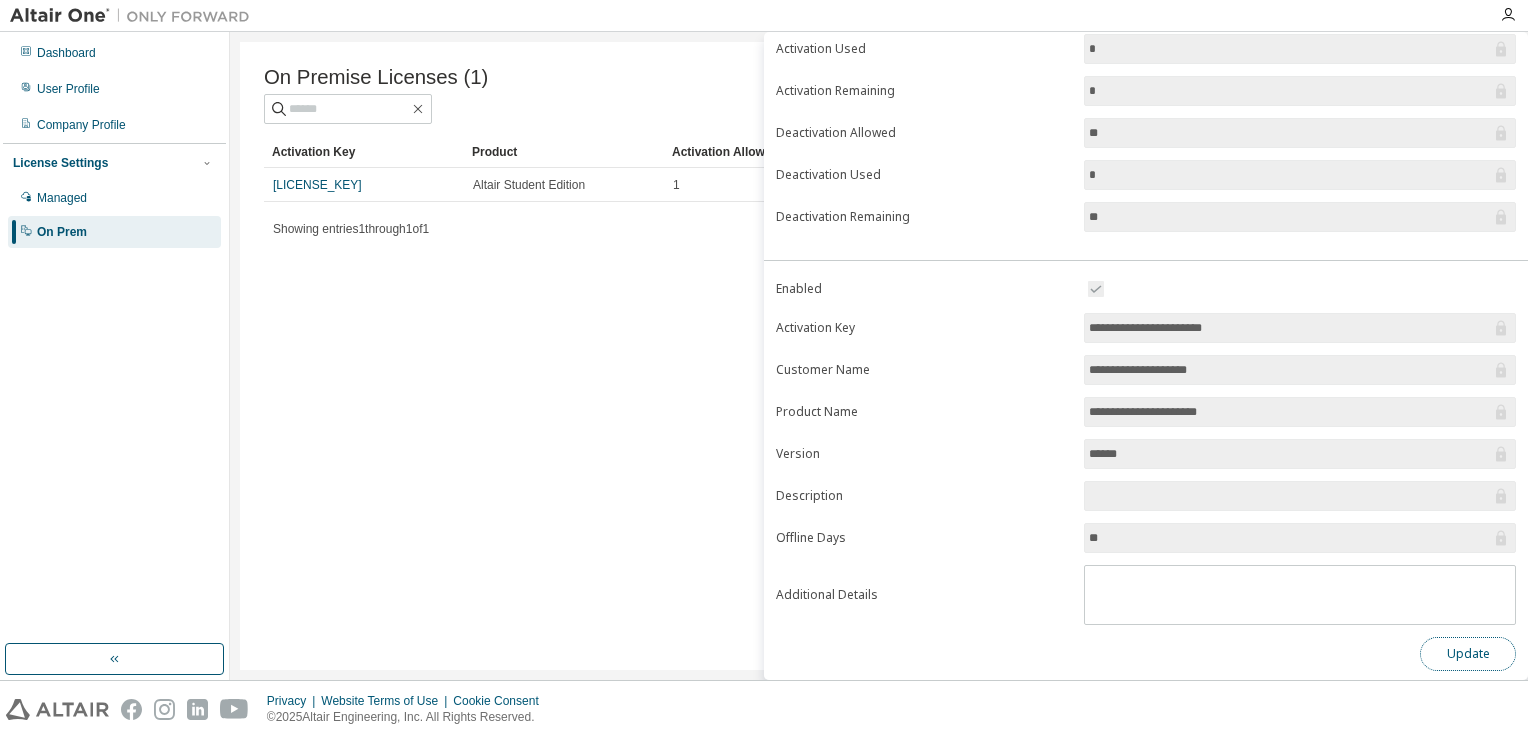 click on "Update" at bounding box center [1468, 654] 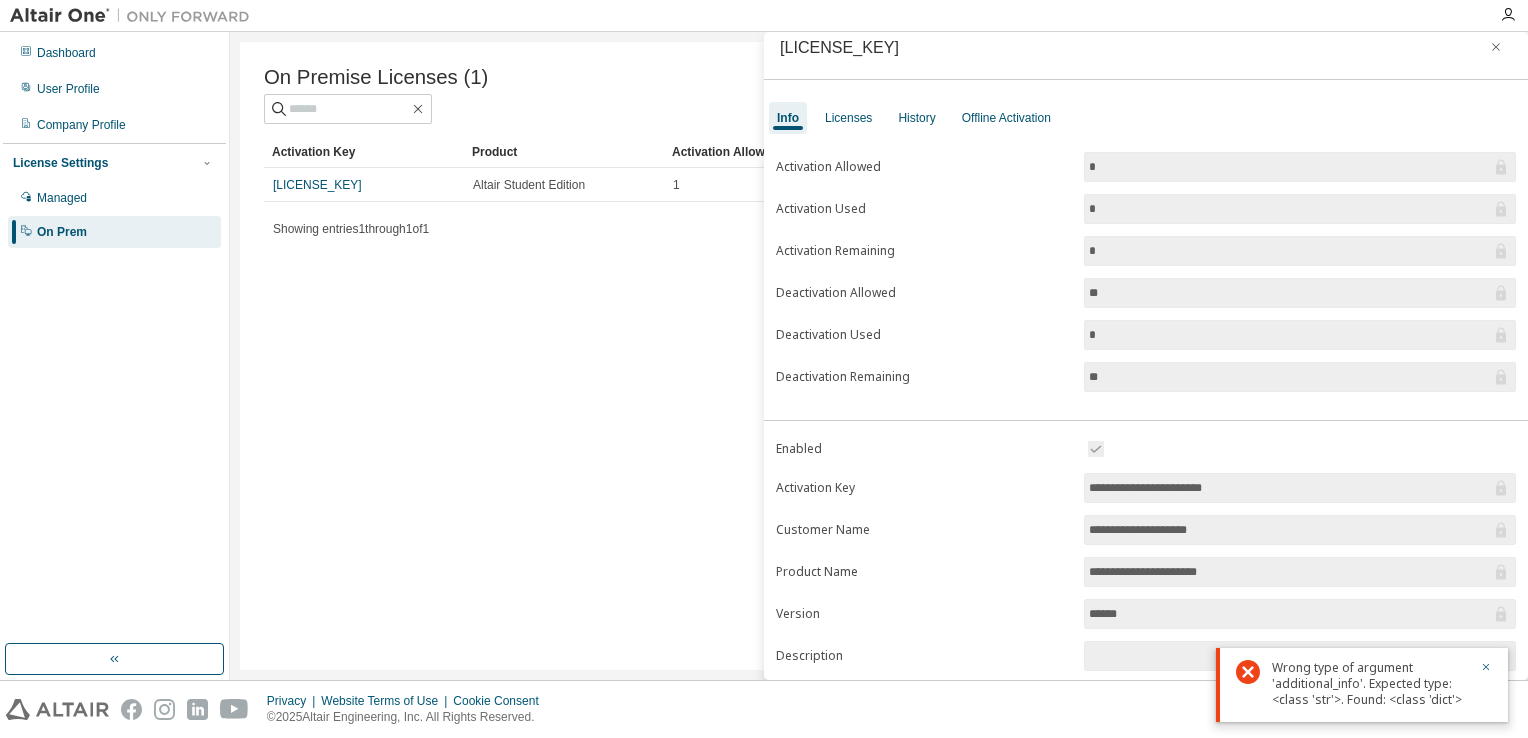scroll, scrollTop: 0, scrollLeft: 0, axis: both 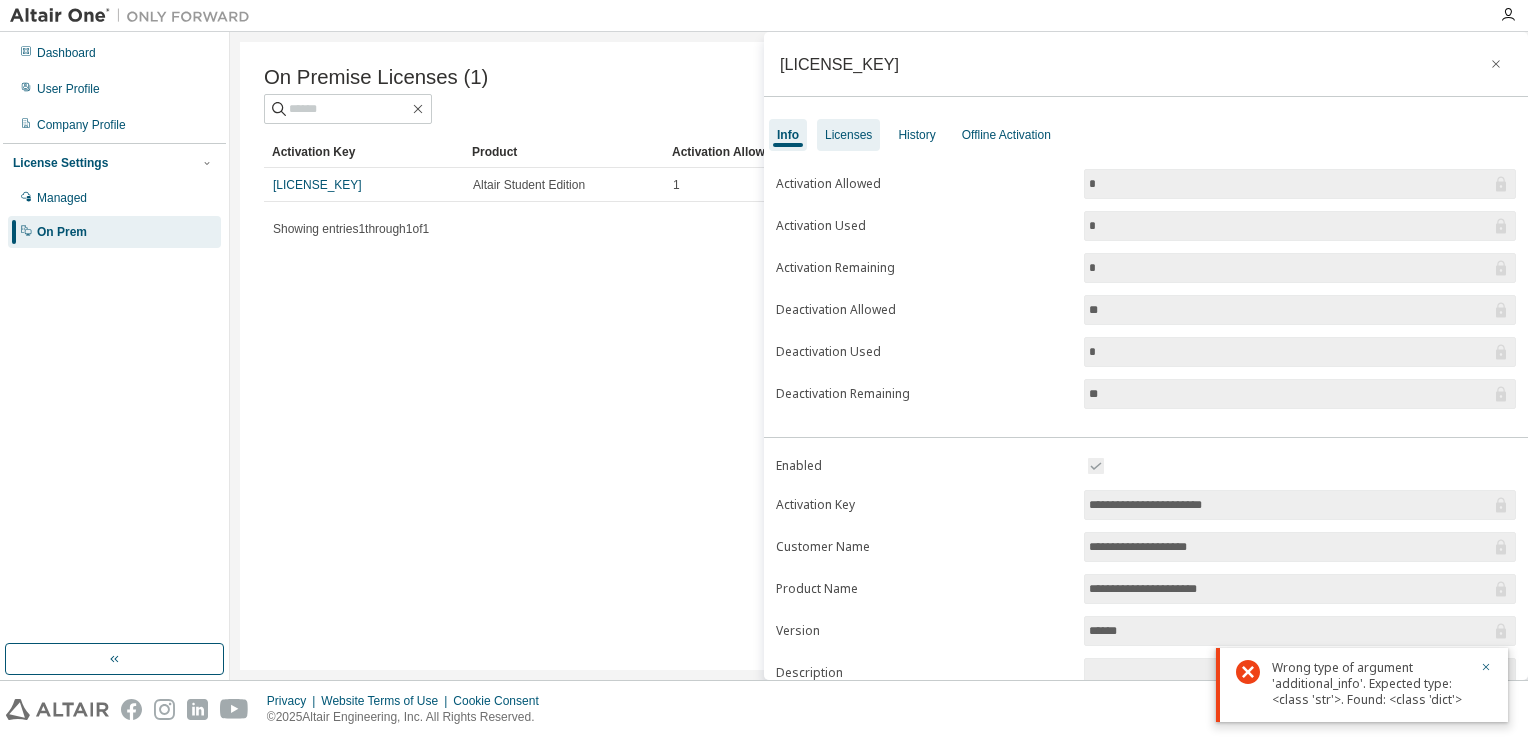 click on "Licenses" at bounding box center (848, 135) 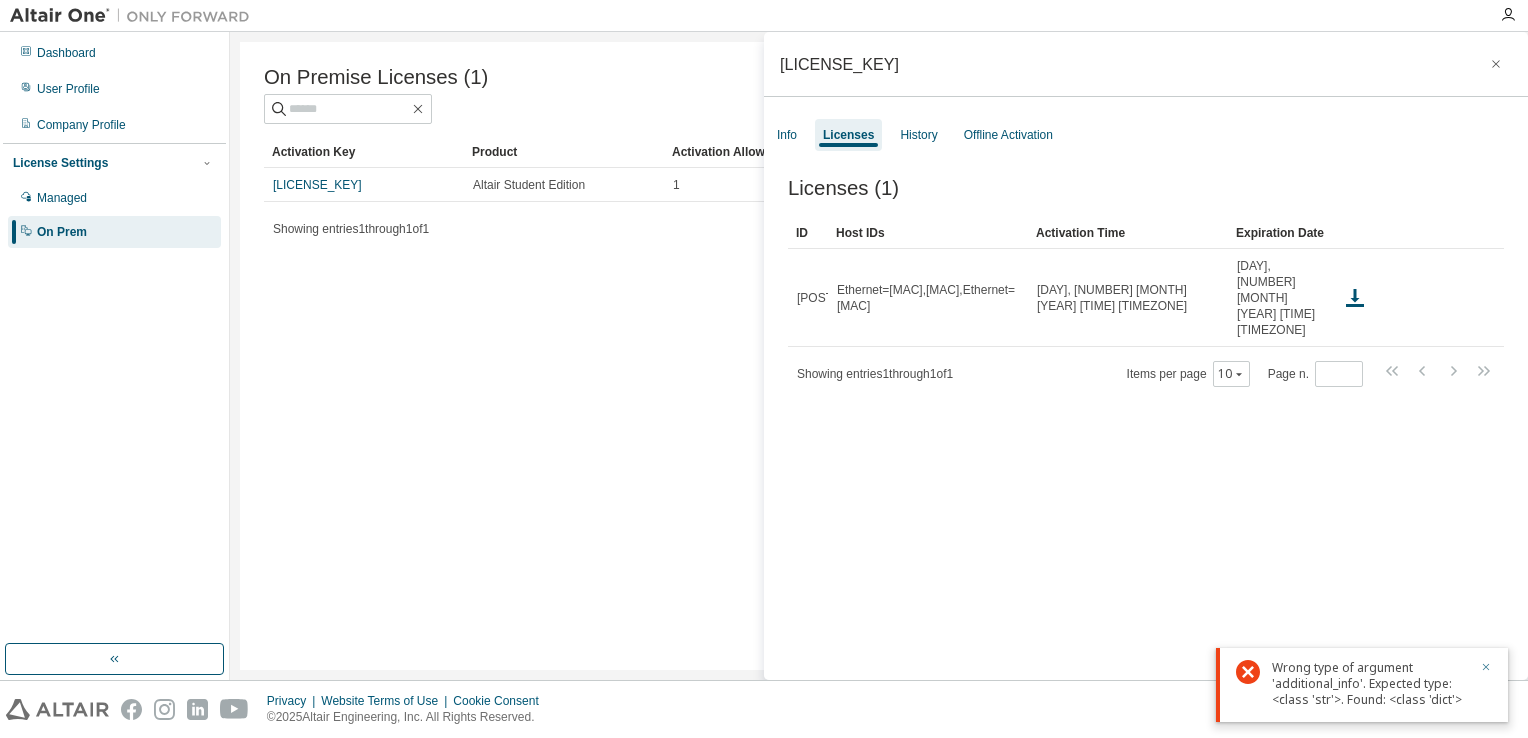 click 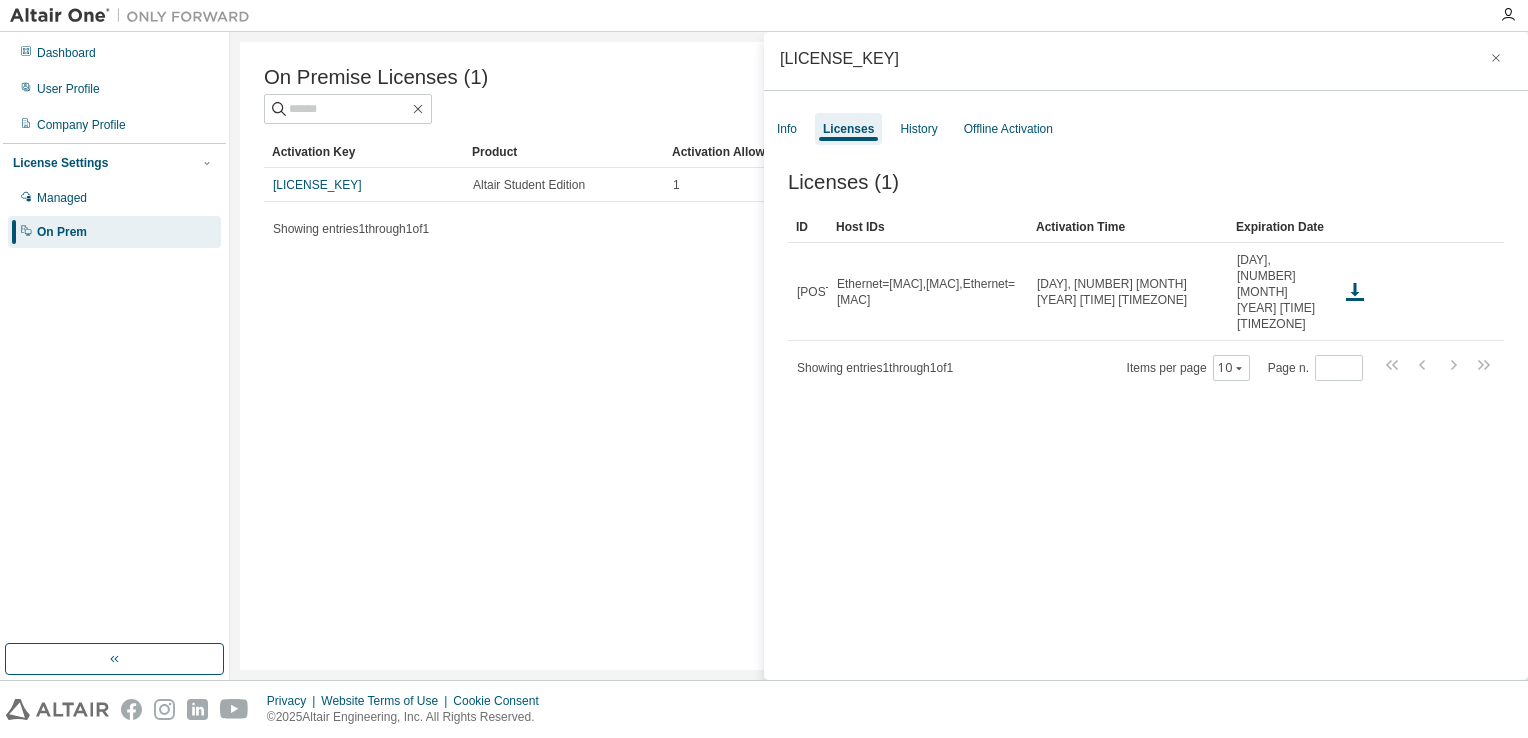 scroll, scrollTop: 0, scrollLeft: 0, axis: both 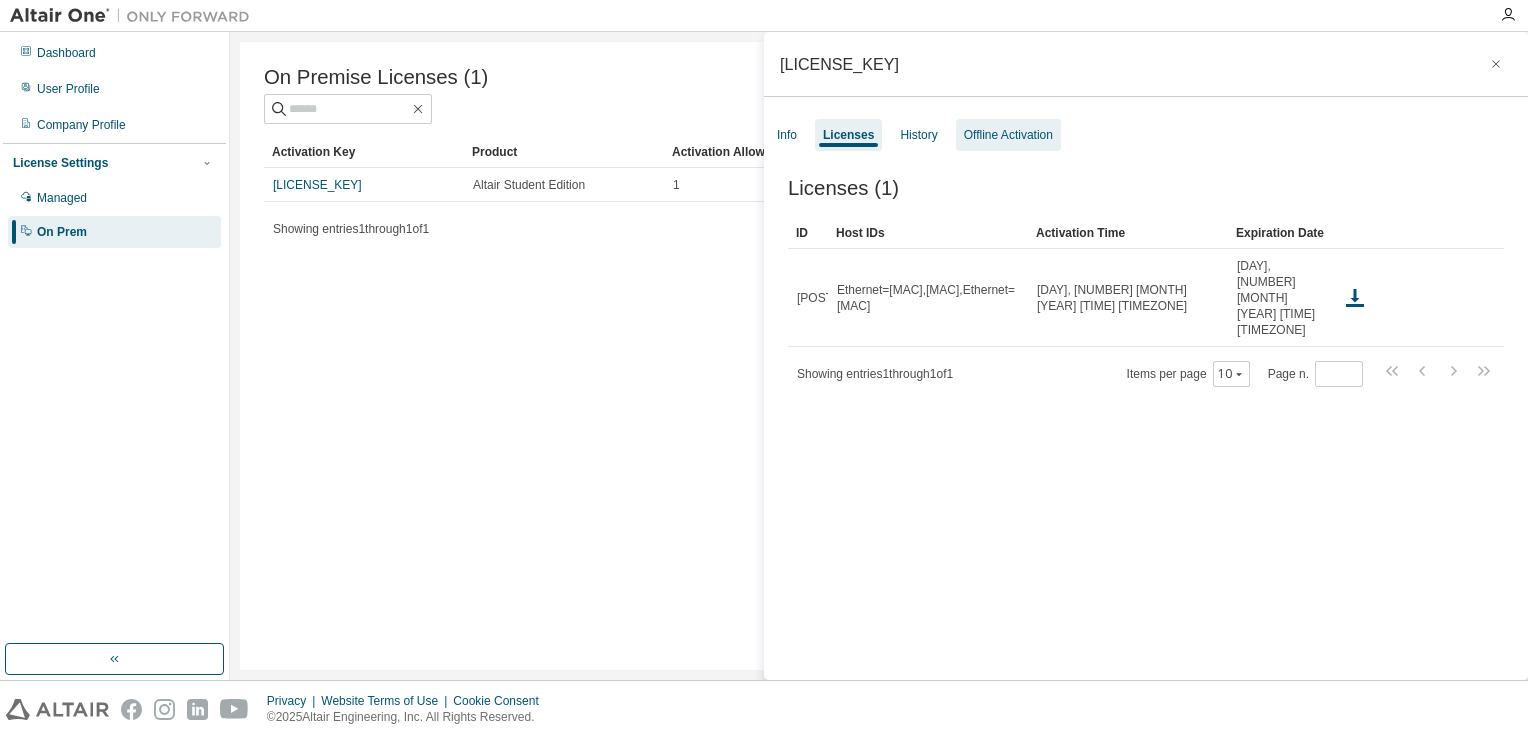 click on "Offline Activation" at bounding box center (1008, 135) 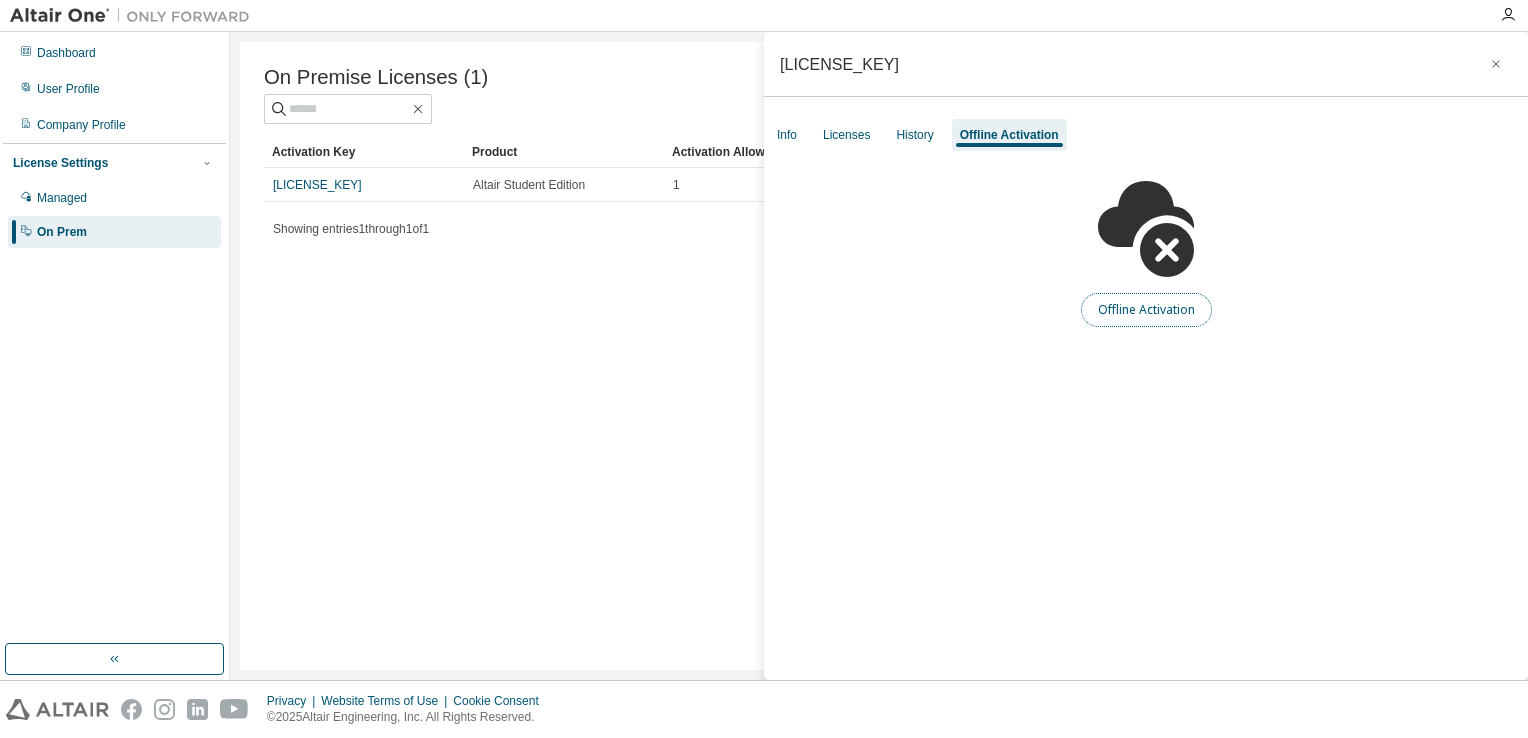 click on "Offline Activation" at bounding box center [1146, 310] 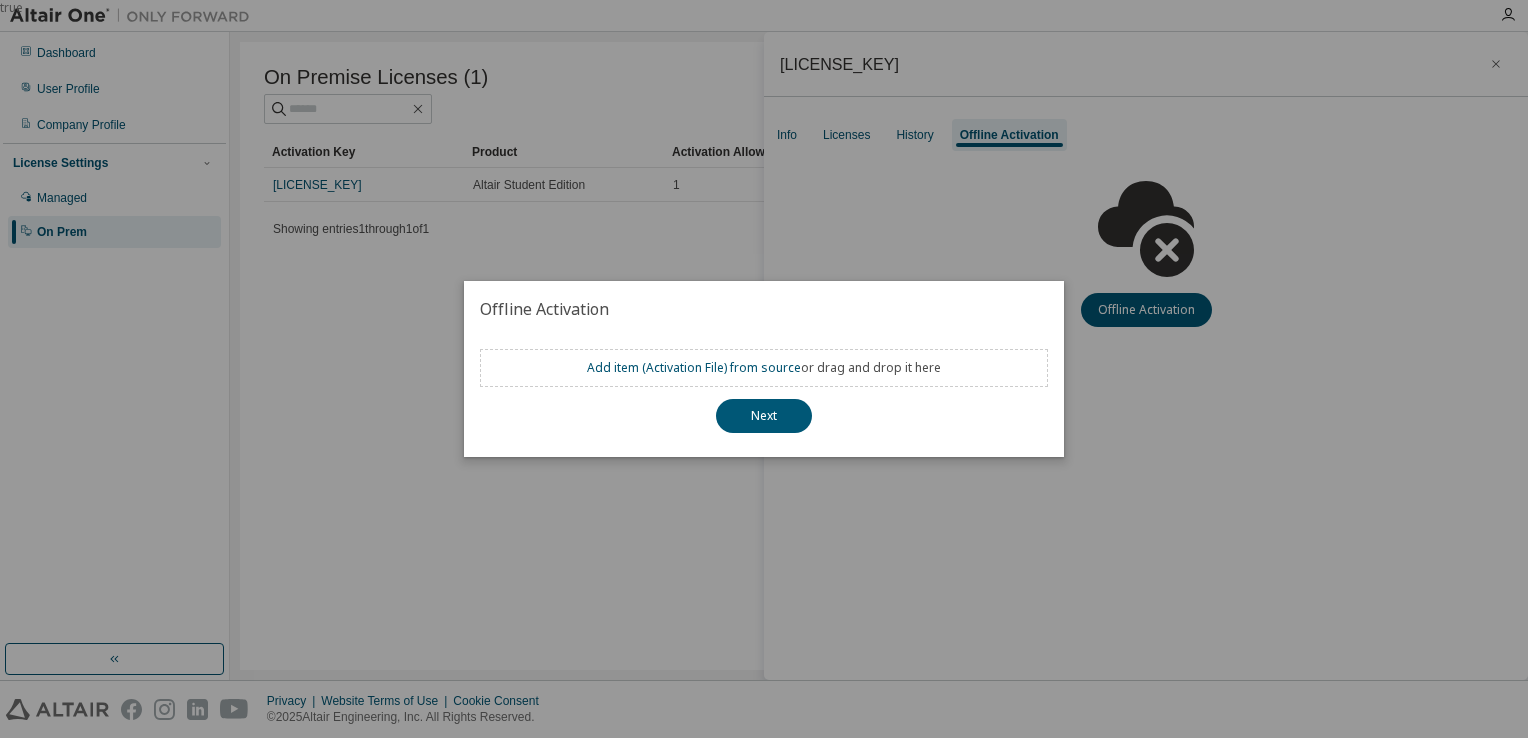 click on "true" at bounding box center (764, 369) 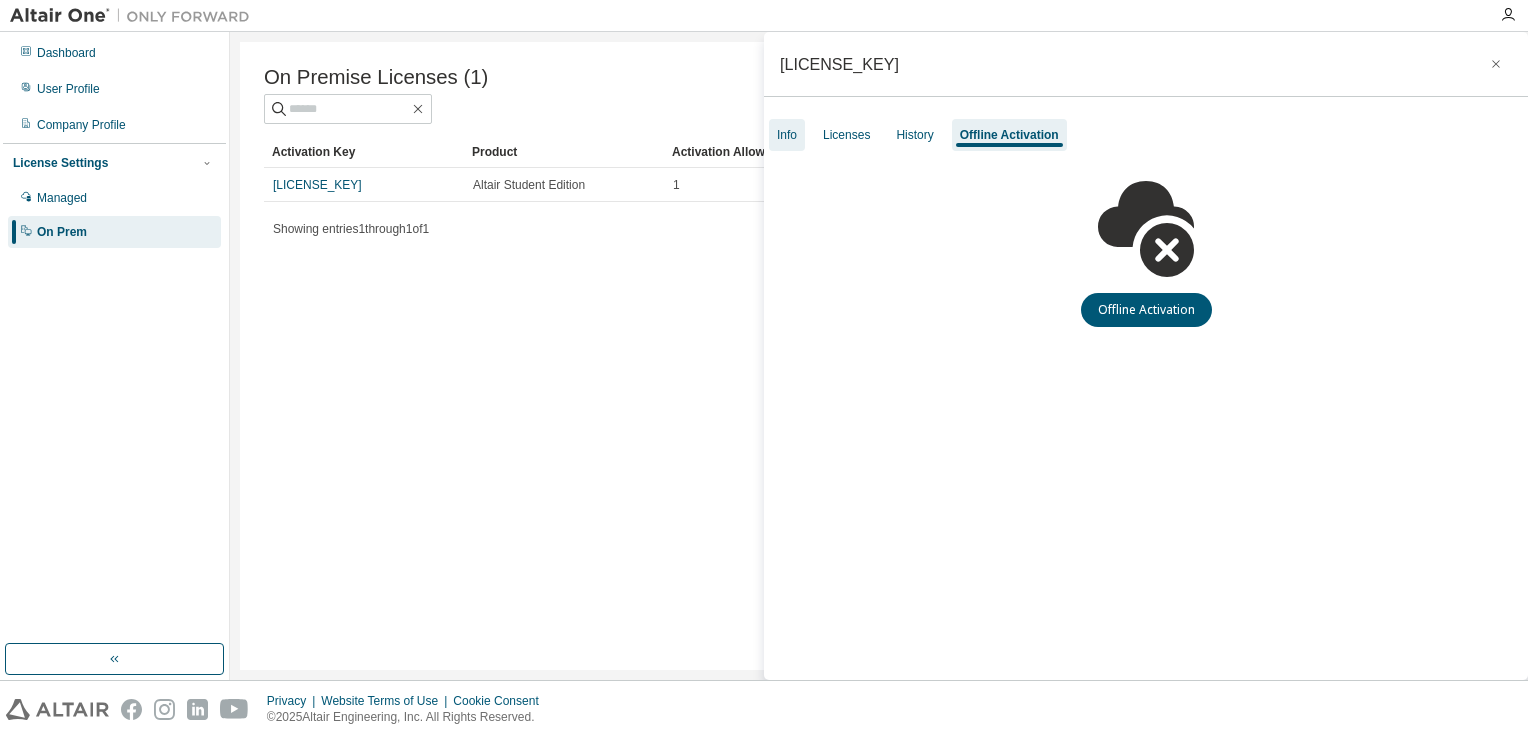 click on "Info" at bounding box center [787, 135] 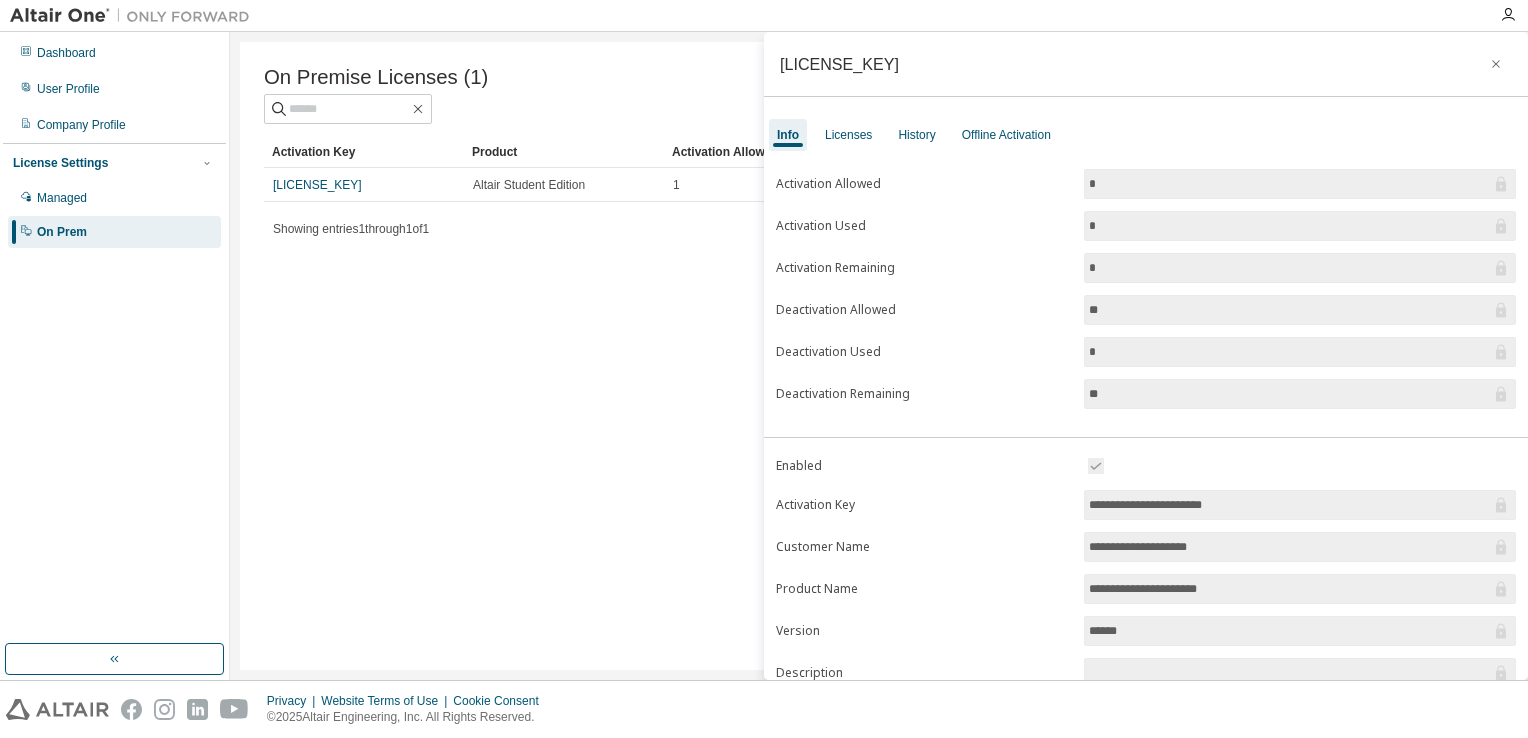 click on "On Premise Licenses (1) Clear Load Save Save As Field Operator Value Select filter Select operand Add criteria Search Activation Key Product Activation Allowed Activation Left Creation Date LMHSI-PQ4OQ-RJ9G8-SIO4F Altair Student Edition 1 0 2025-05-06 11:44:34 Showing entries  1  through  1  of  1 Items per page 10 Page n. *" at bounding box center [879, 356] 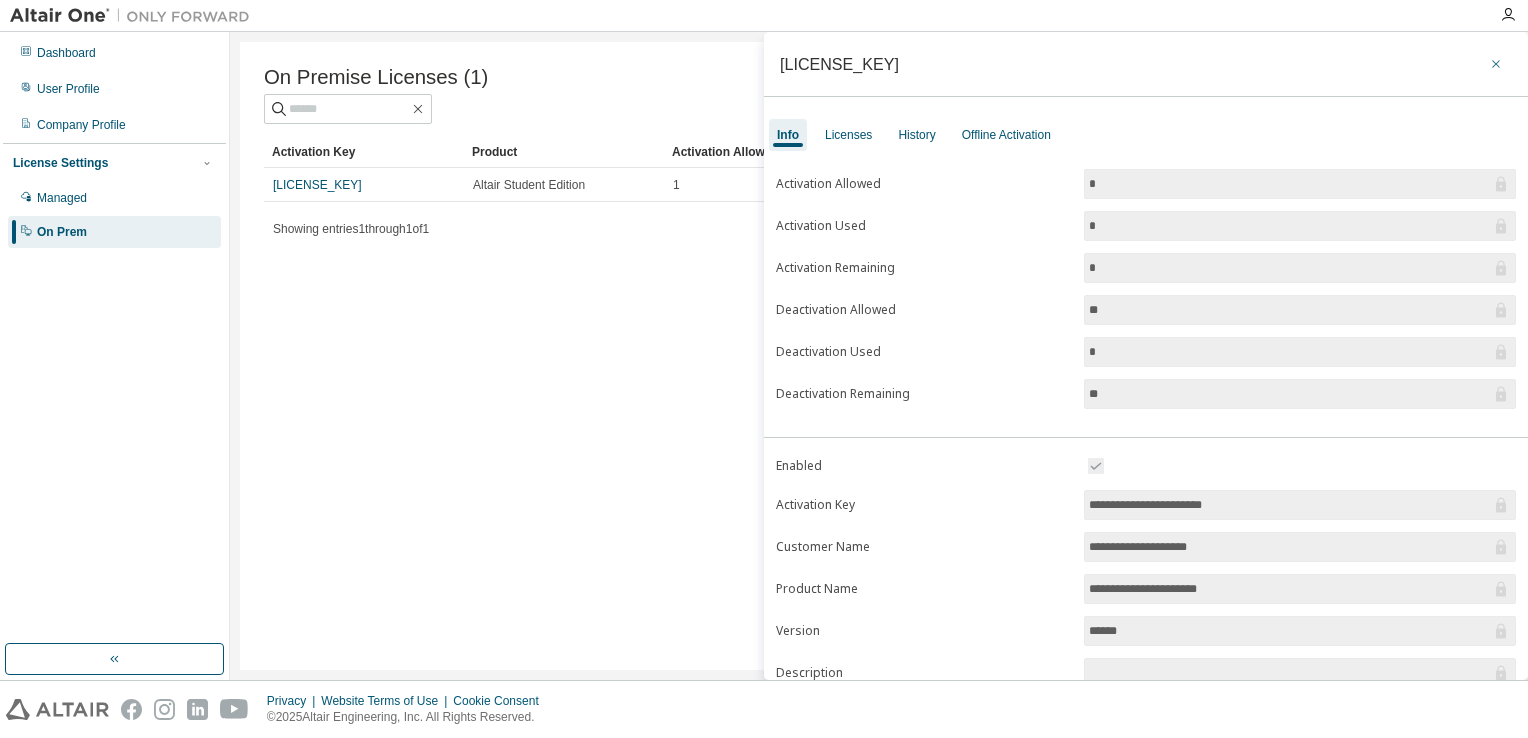 click 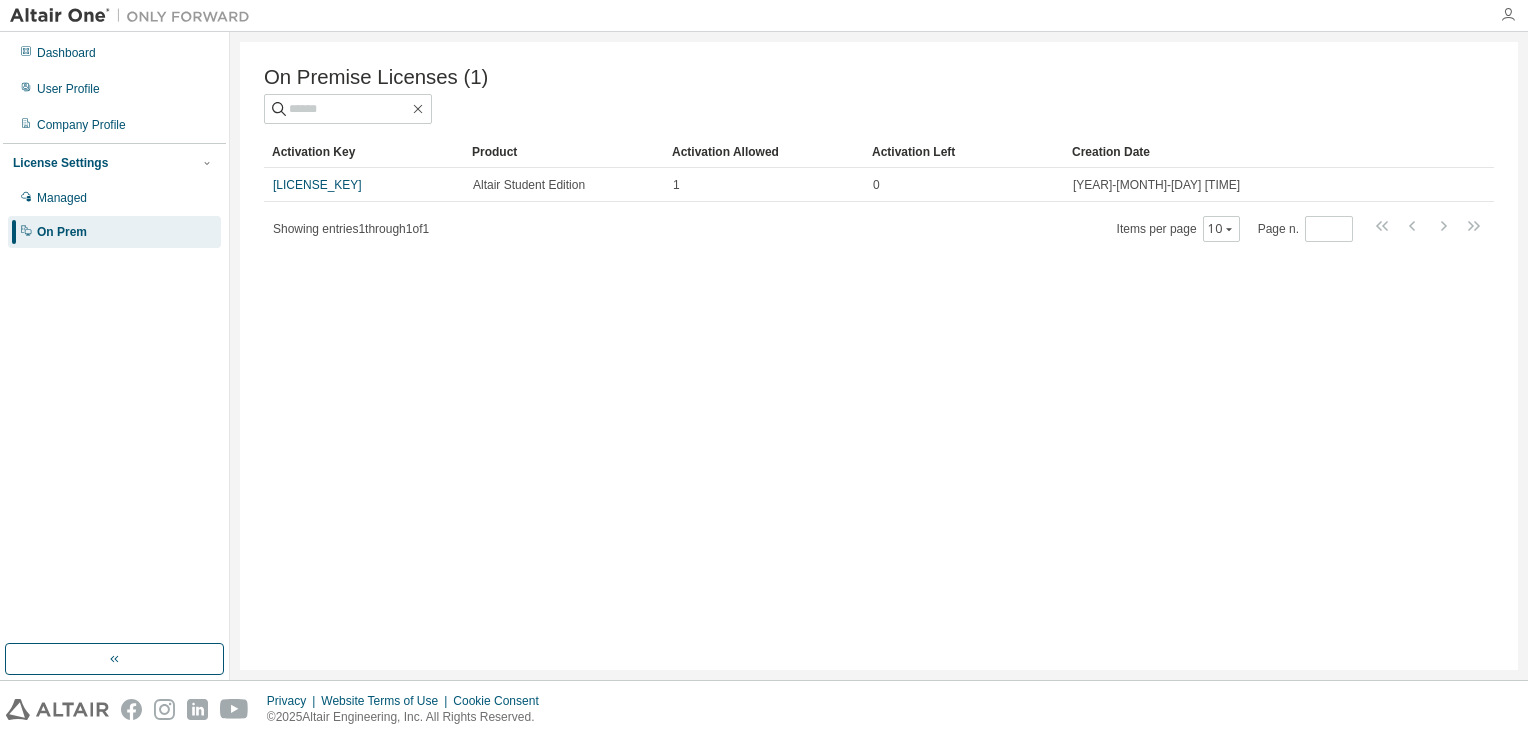 click at bounding box center (1508, 15) 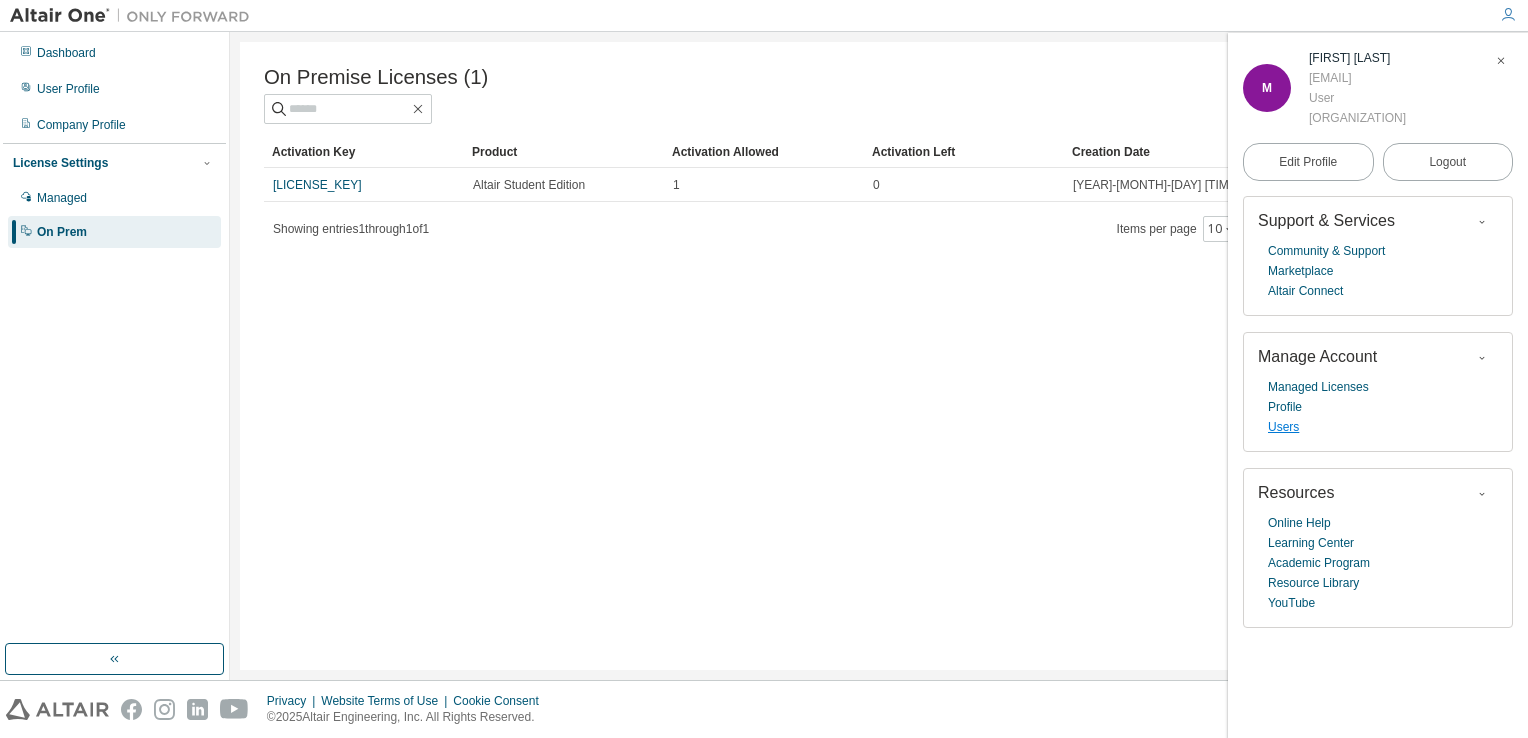 click on "Users" at bounding box center [1283, 427] 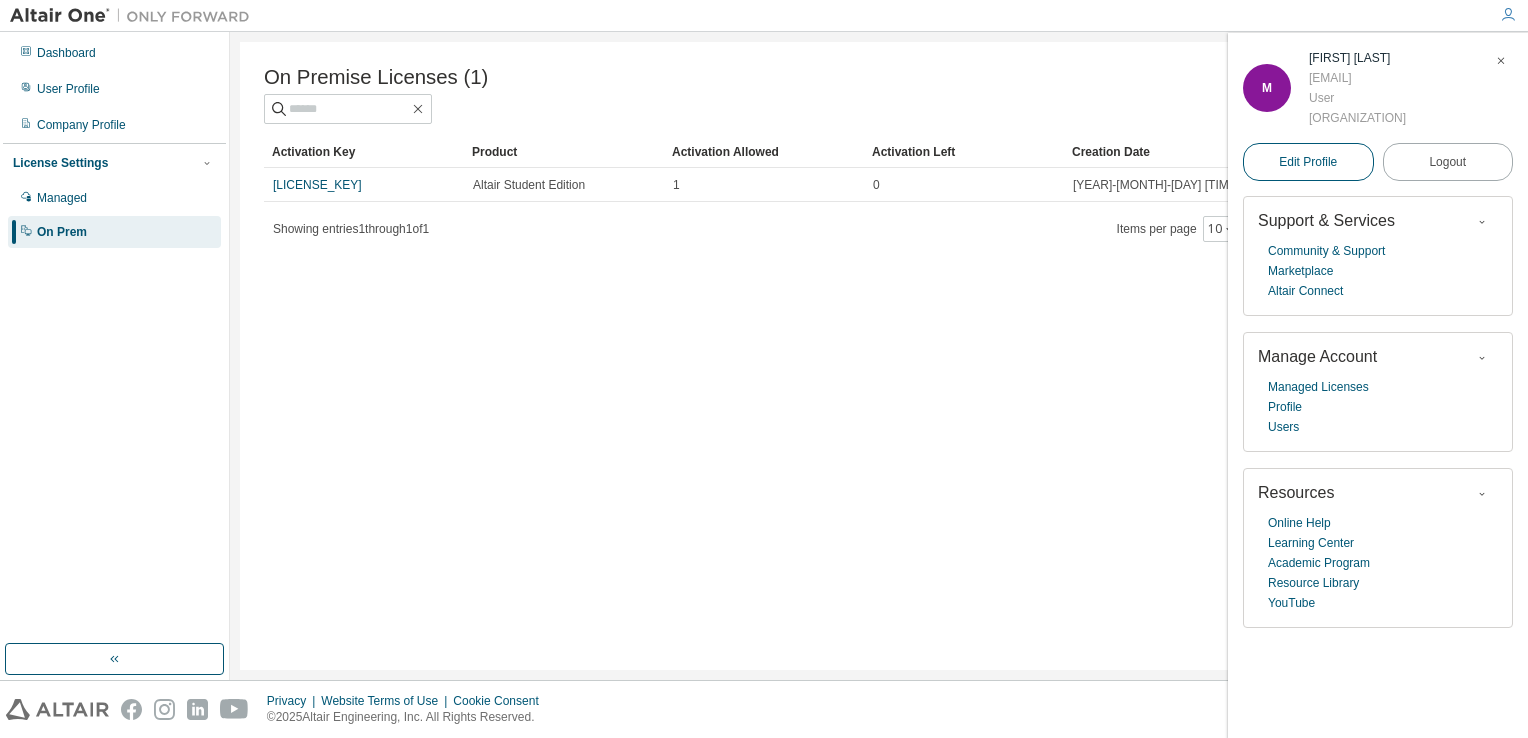 click on "Edit Profile" at bounding box center (1308, 162) 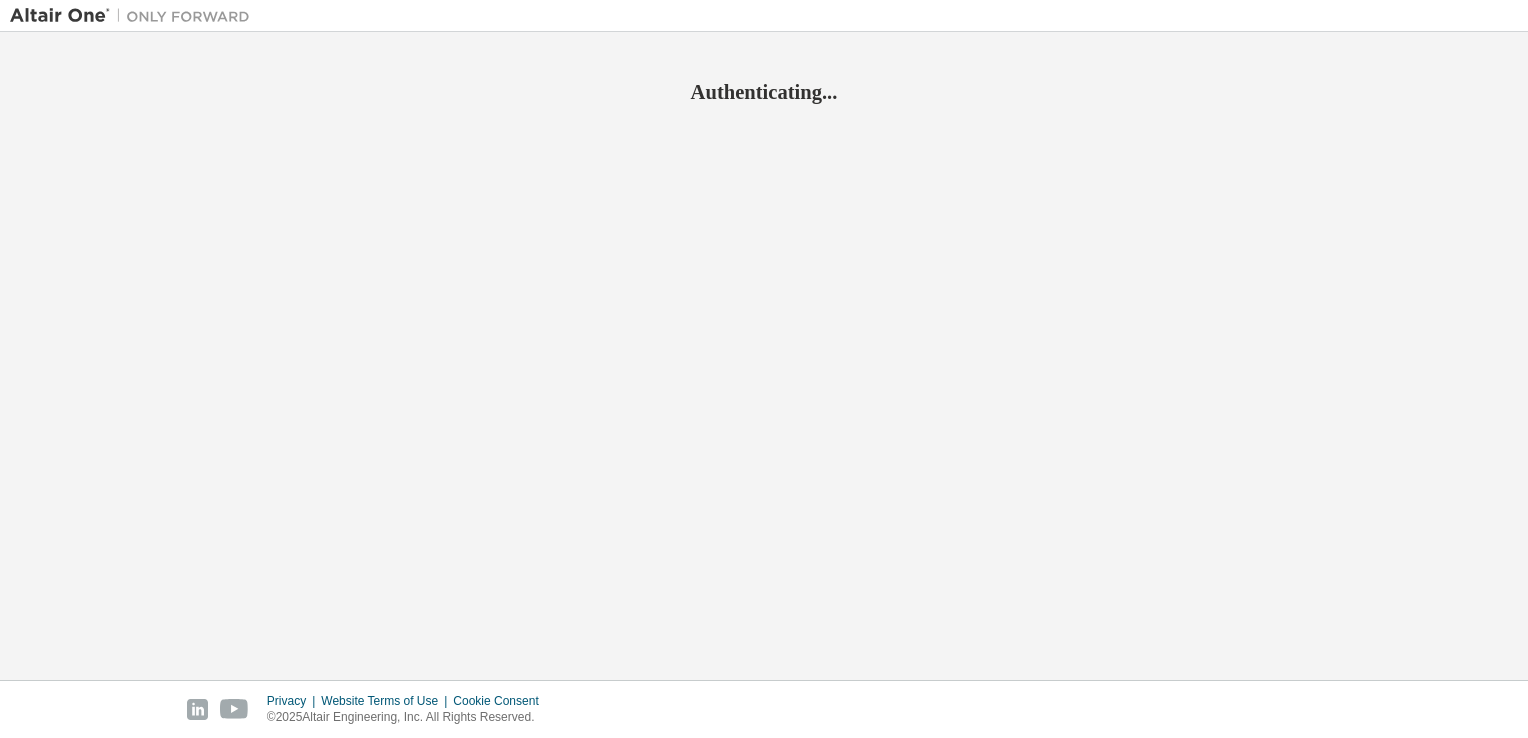 scroll, scrollTop: 0, scrollLeft: 0, axis: both 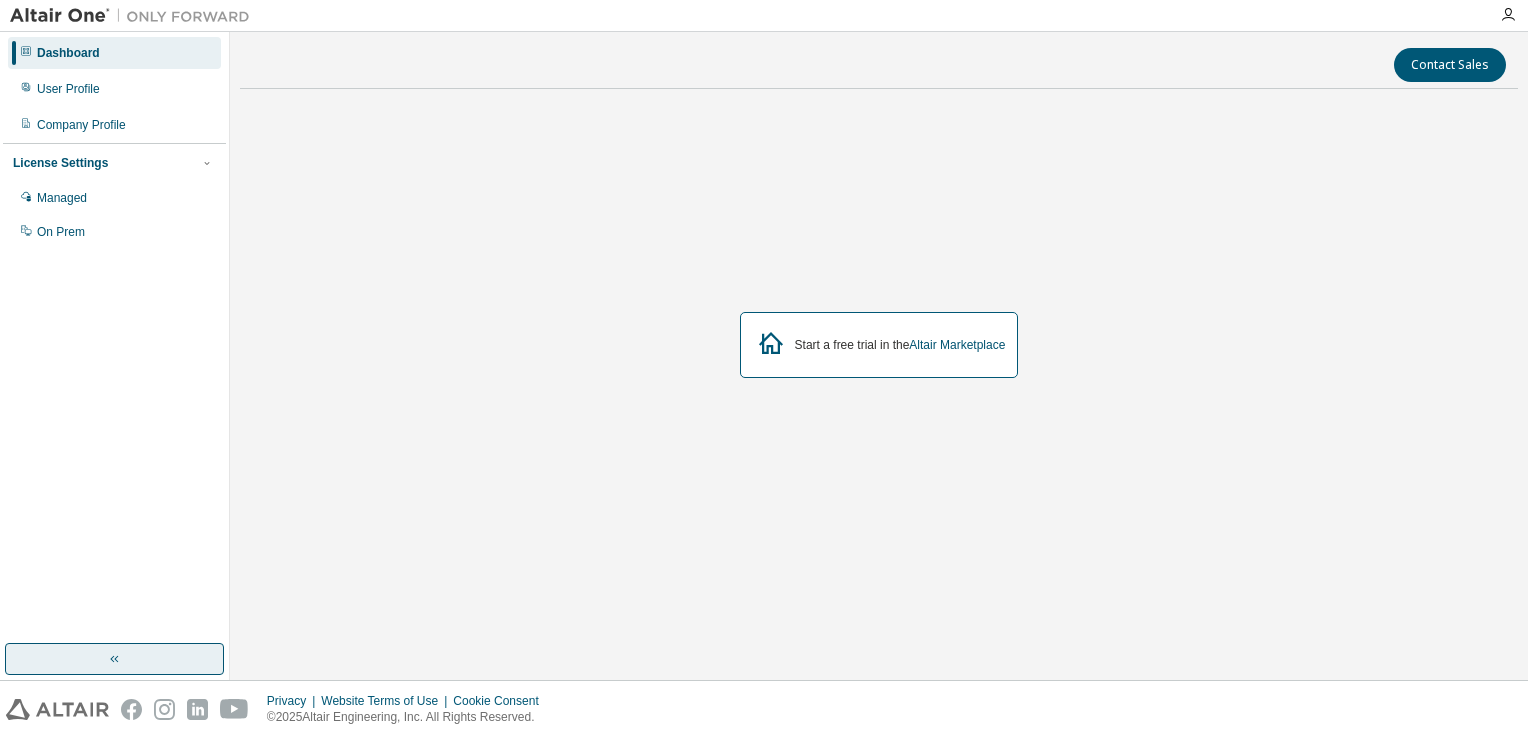 click at bounding box center (114, 659) 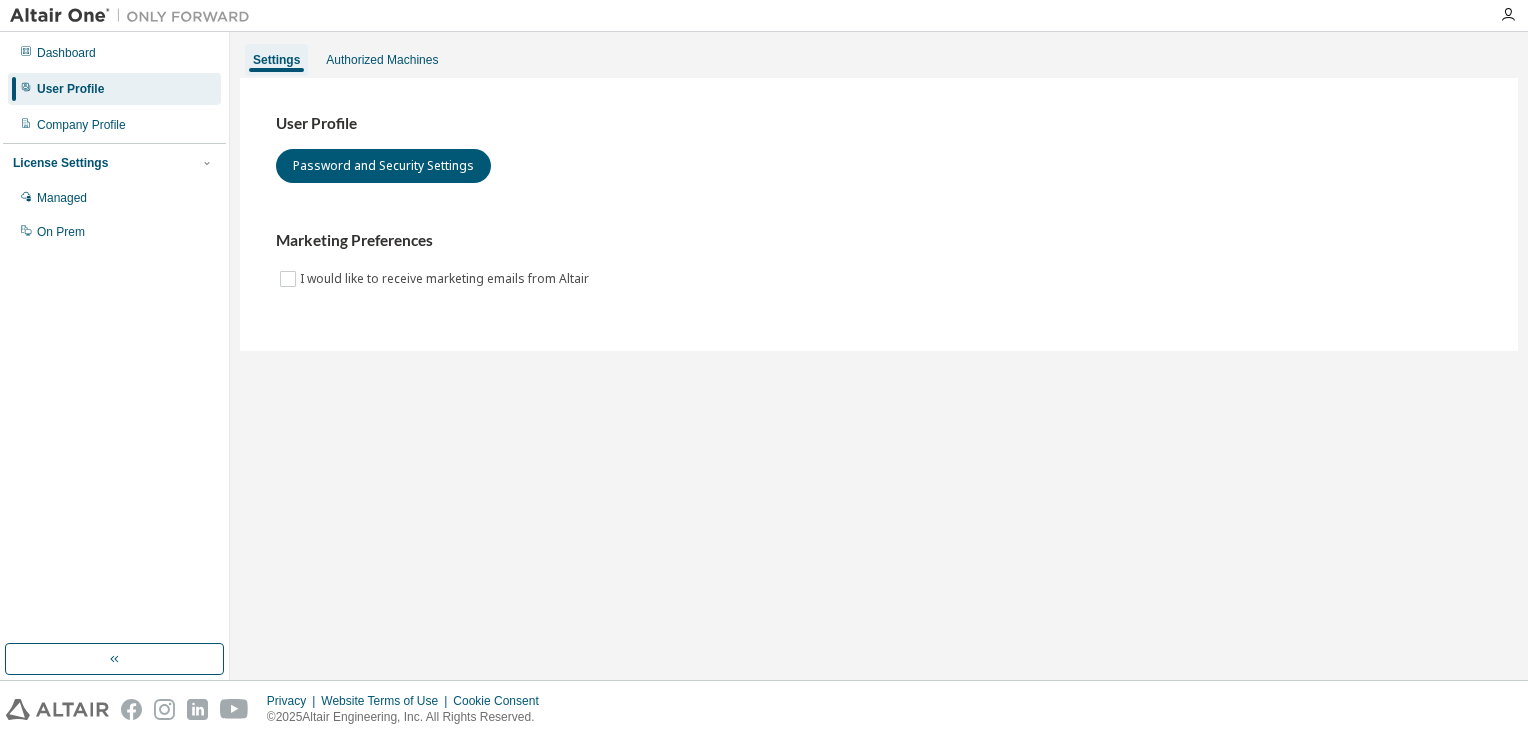 scroll, scrollTop: 0, scrollLeft: 0, axis: both 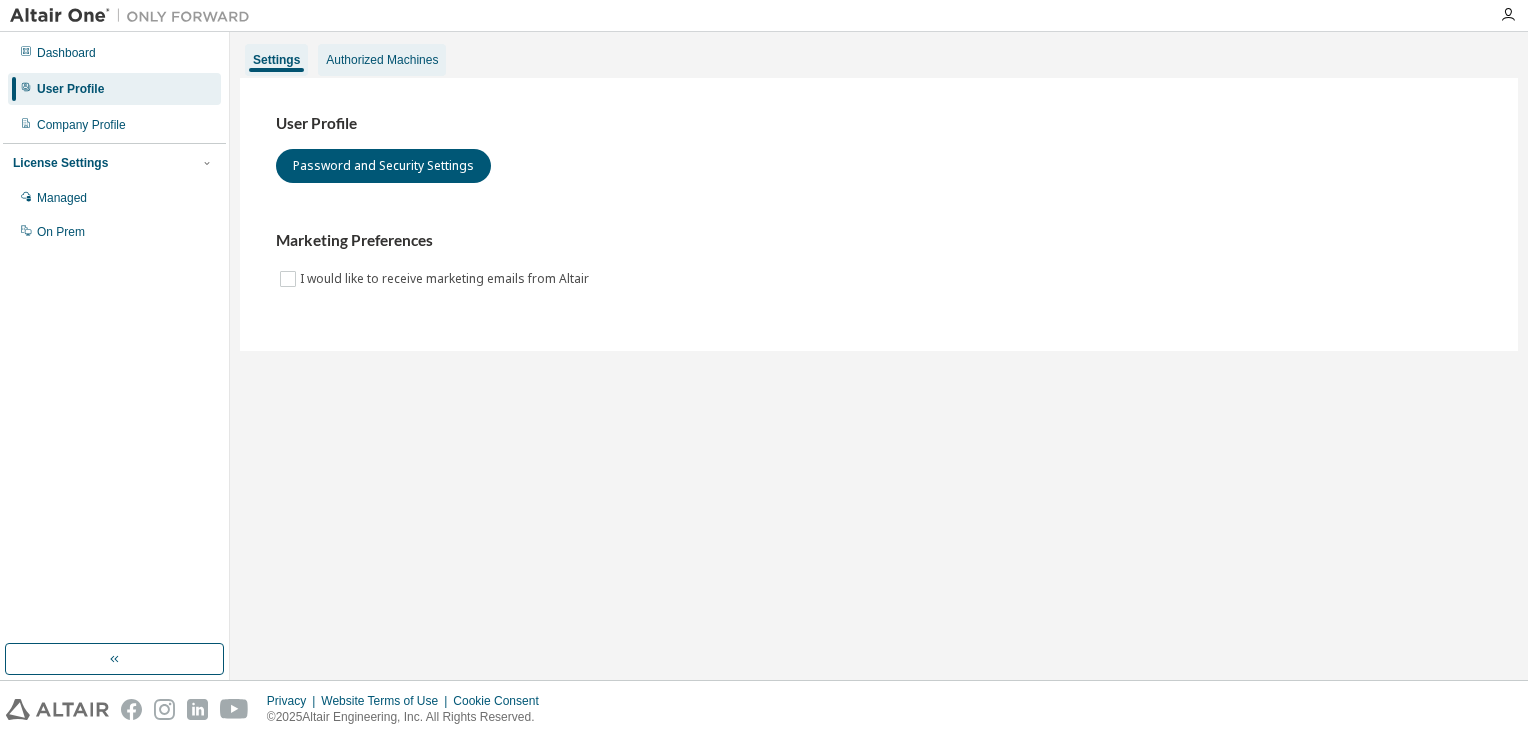 click on "Authorized Machines" at bounding box center (382, 60) 